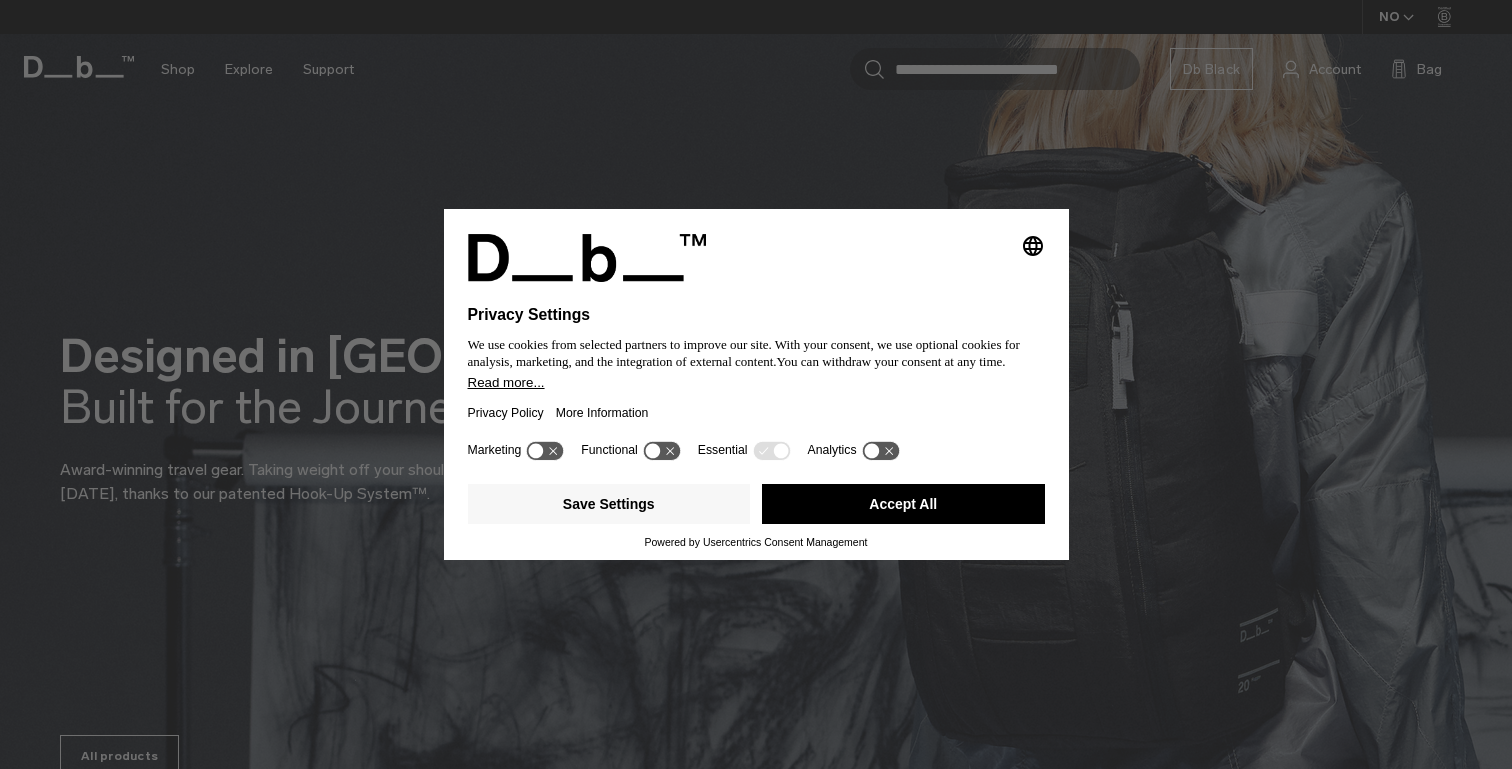 scroll, scrollTop: 0, scrollLeft: 0, axis: both 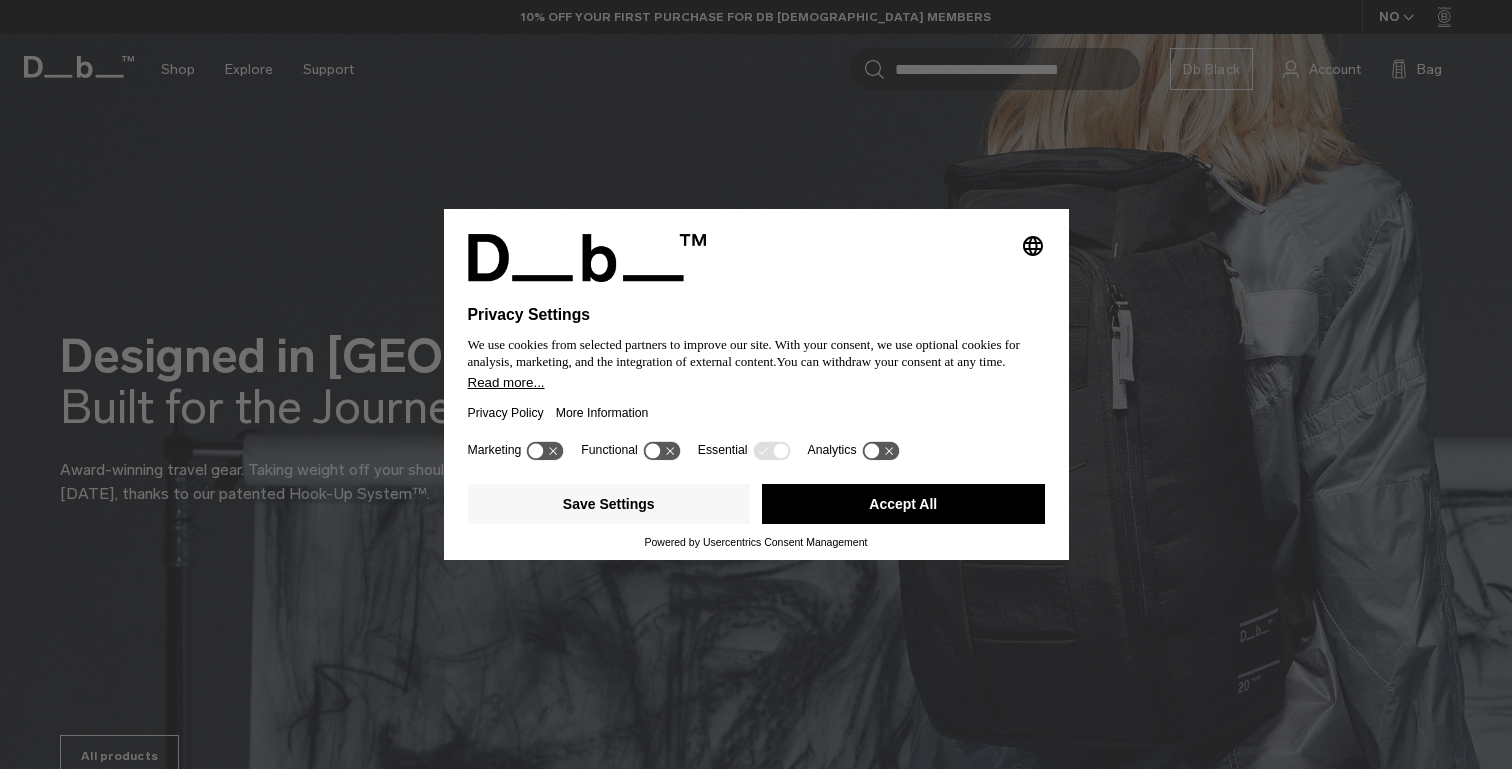 click on "Accept All" at bounding box center [903, 504] 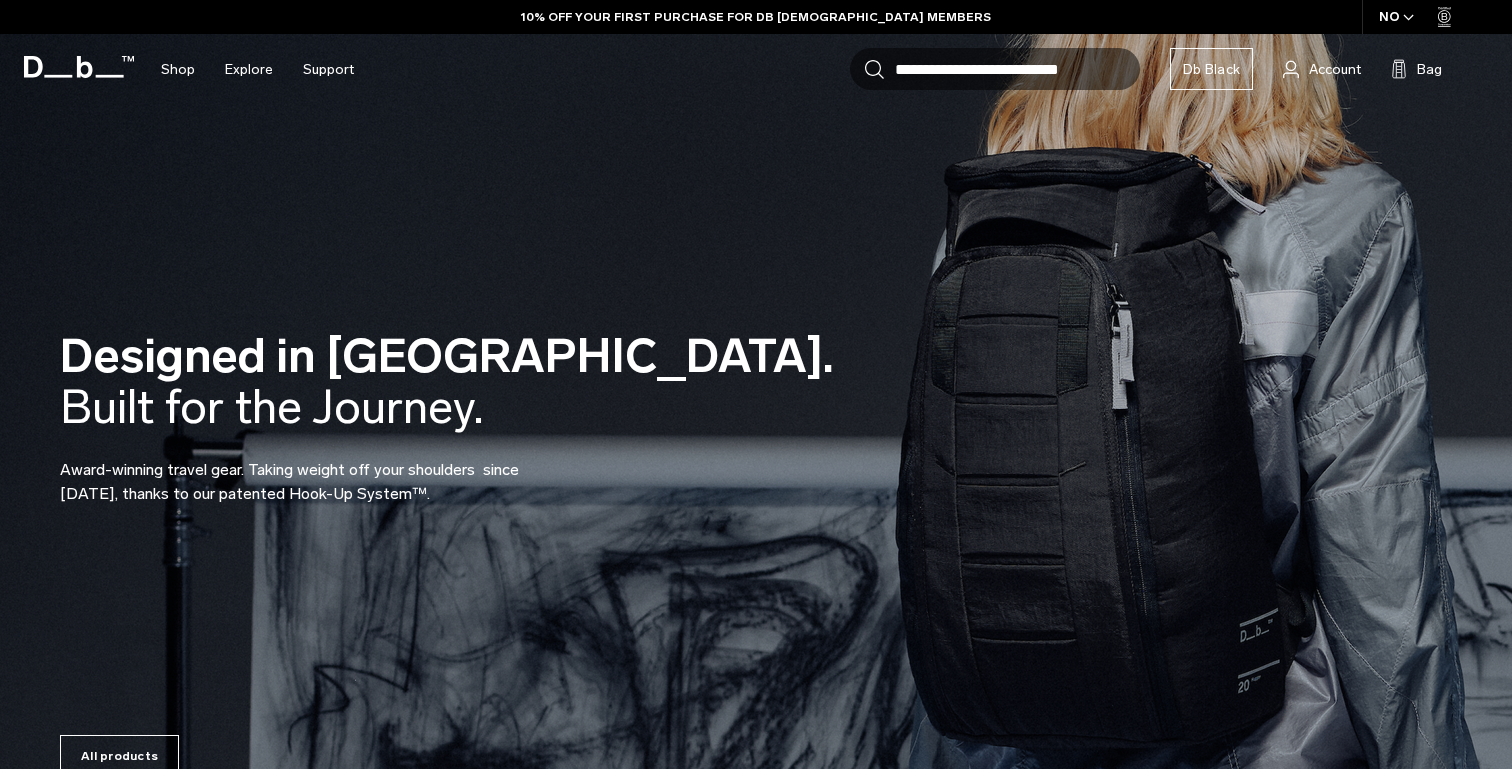 scroll, scrollTop: 0, scrollLeft: 0, axis: both 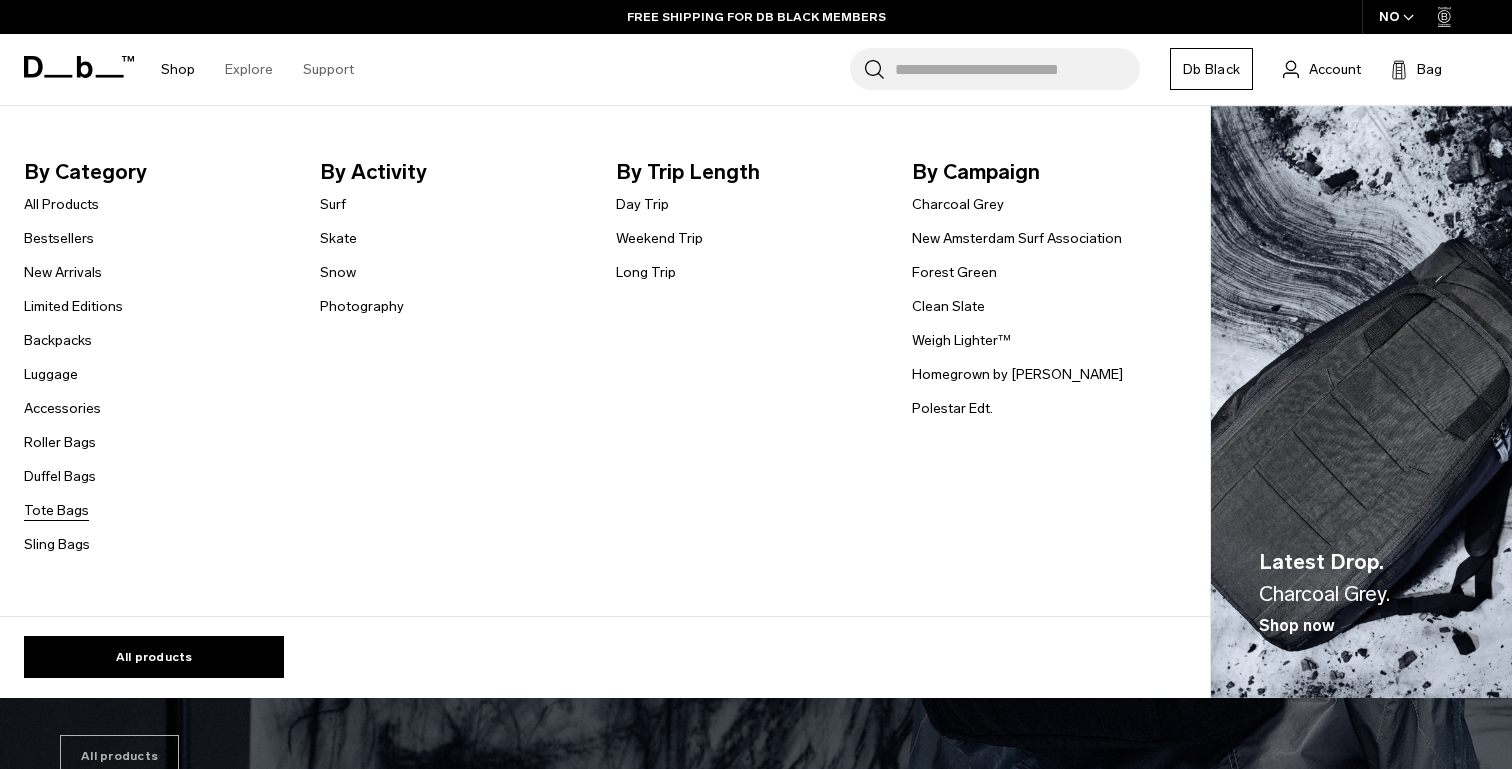click on "Tote Bags" at bounding box center (56, 510) 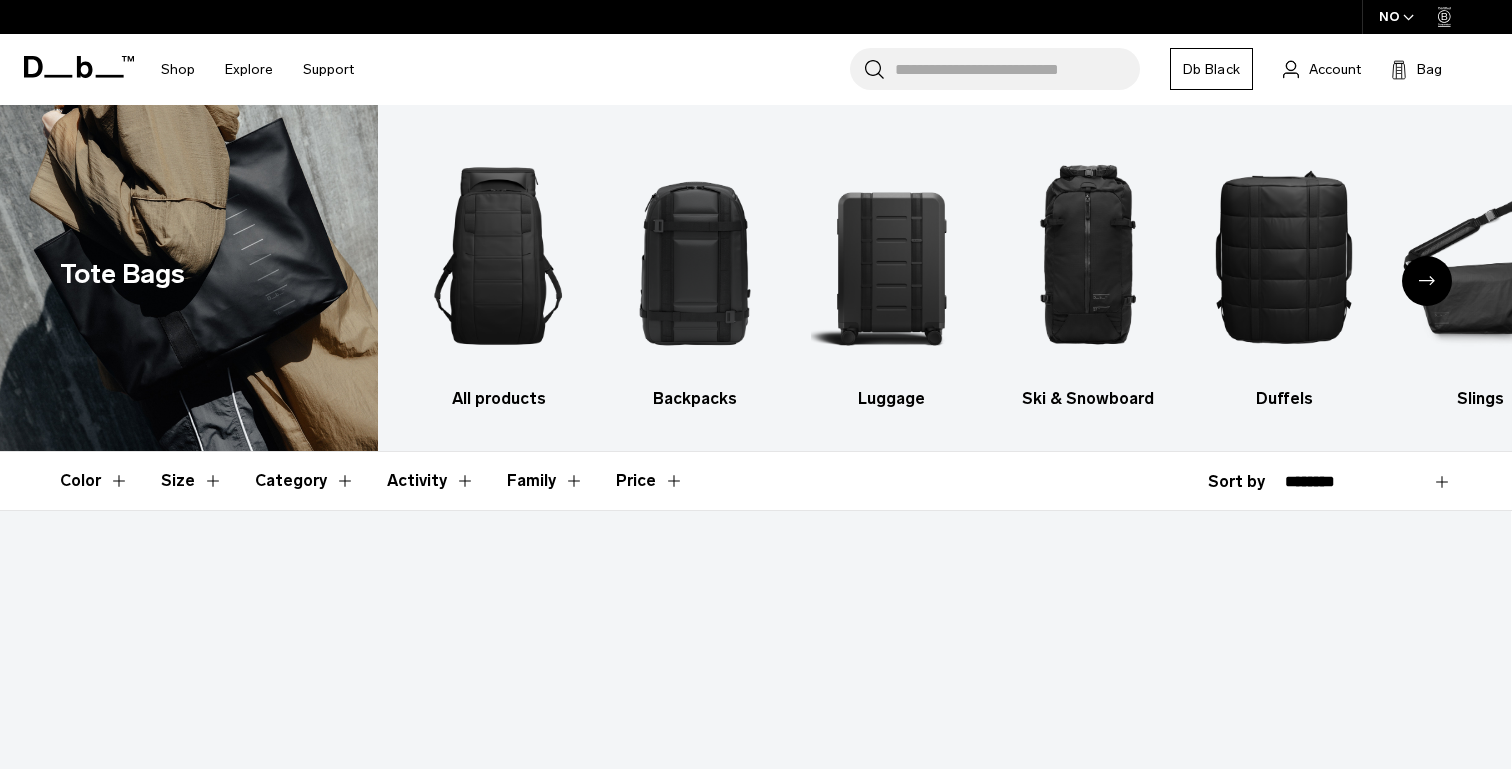 scroll, scrollTop: 0, scrollLeft: 0, axis: both 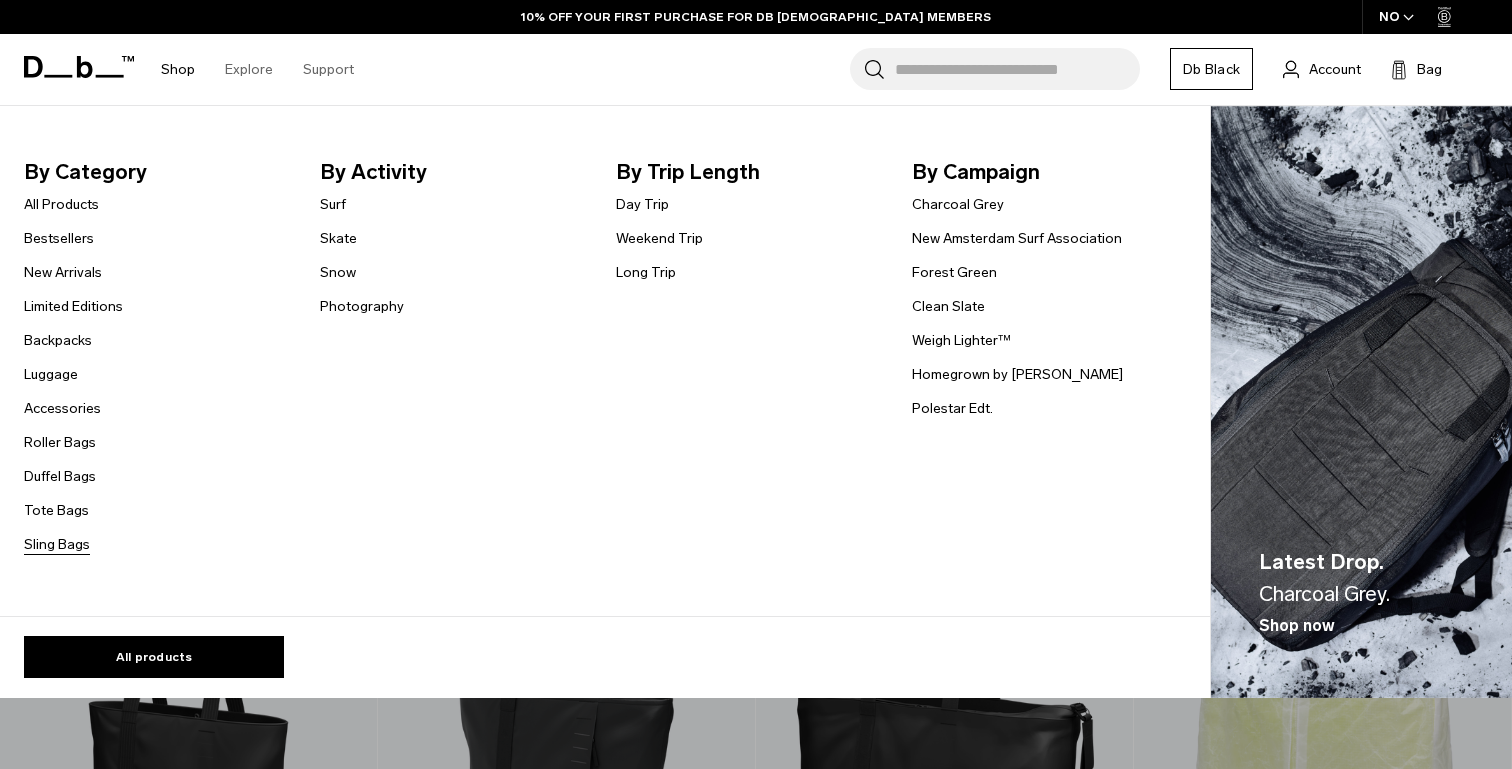 click on "Sling Bags" at bounding box center (57, 544) 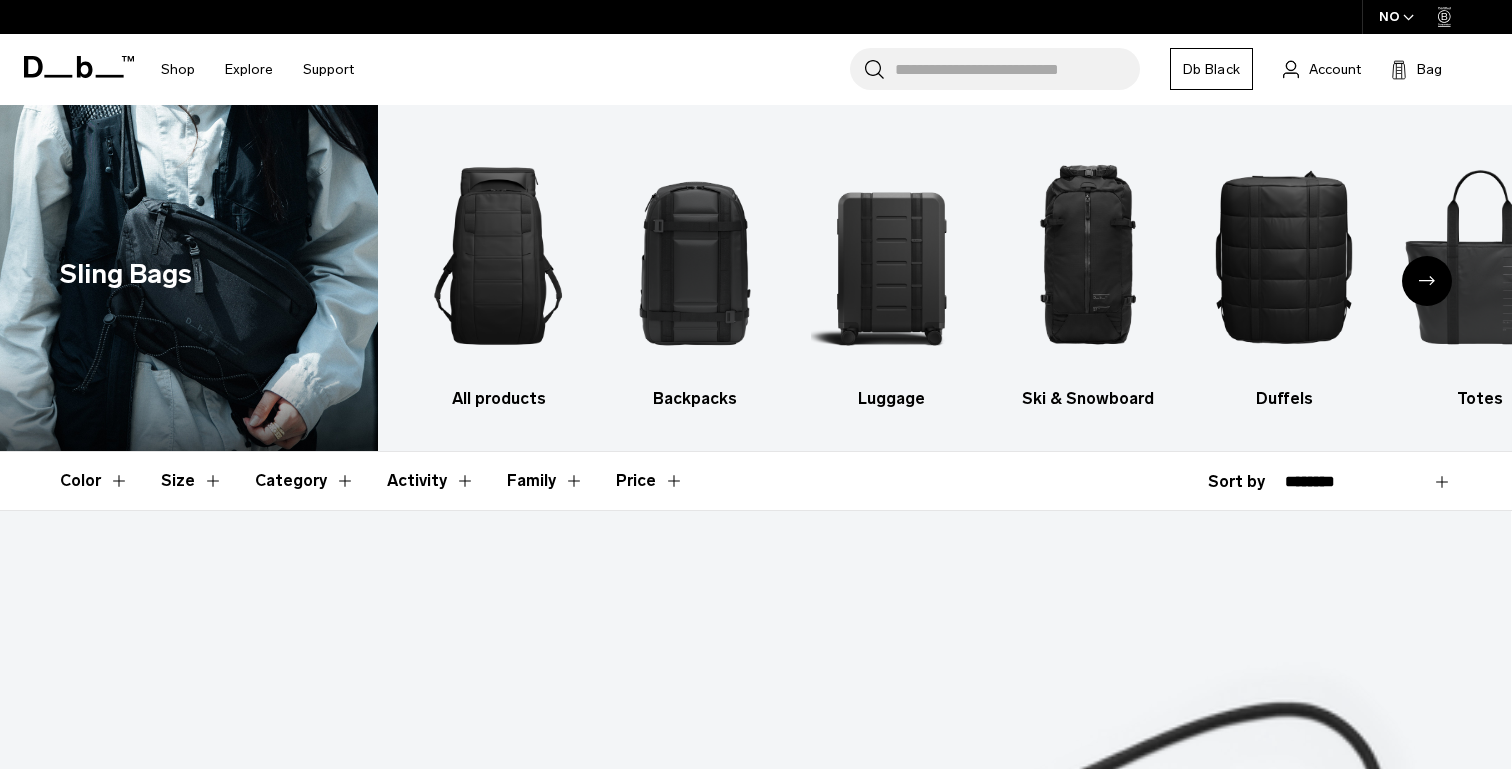 scroll, scrollTop: 0, scrollLeft: 0, axis: both 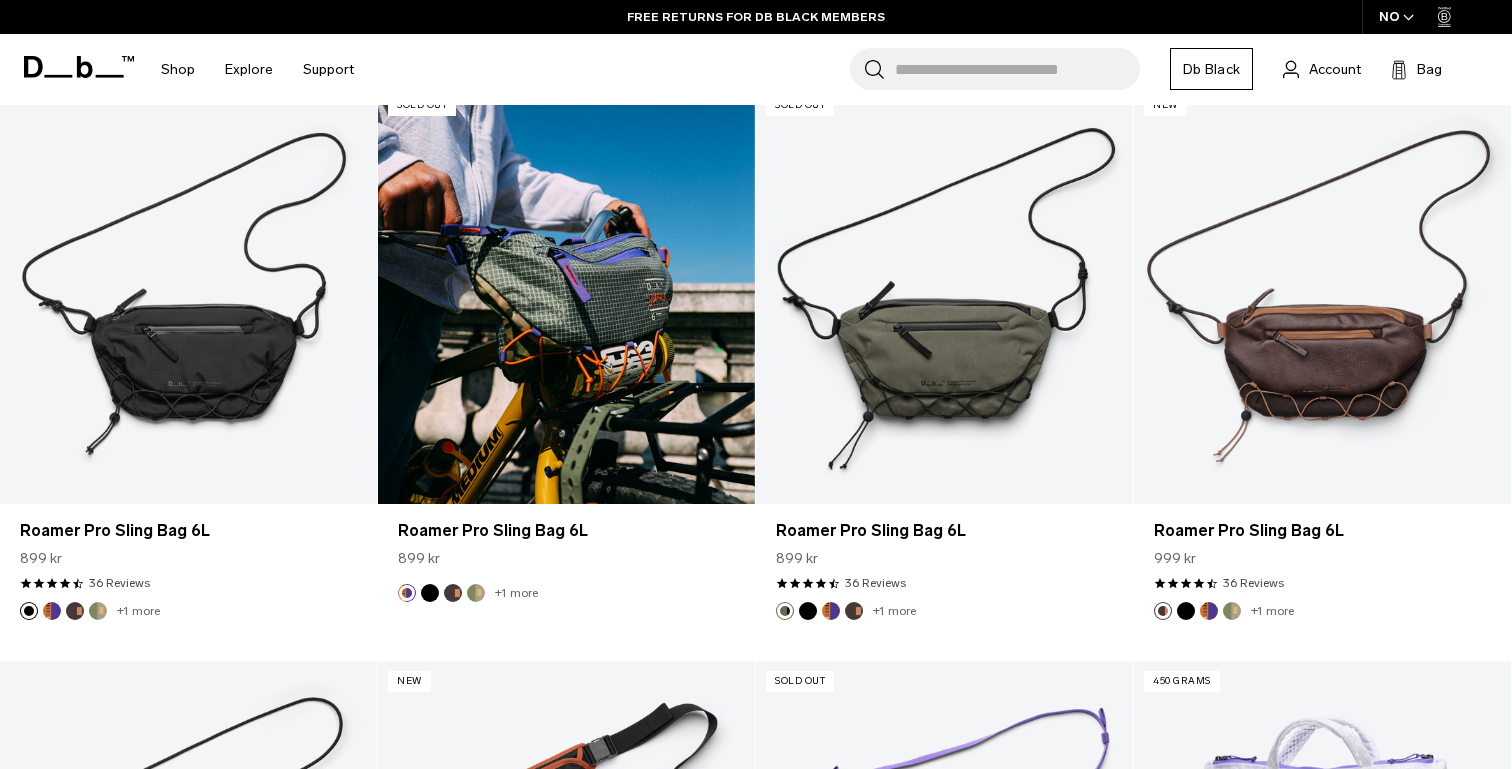 click at bounding box center [566, 294] 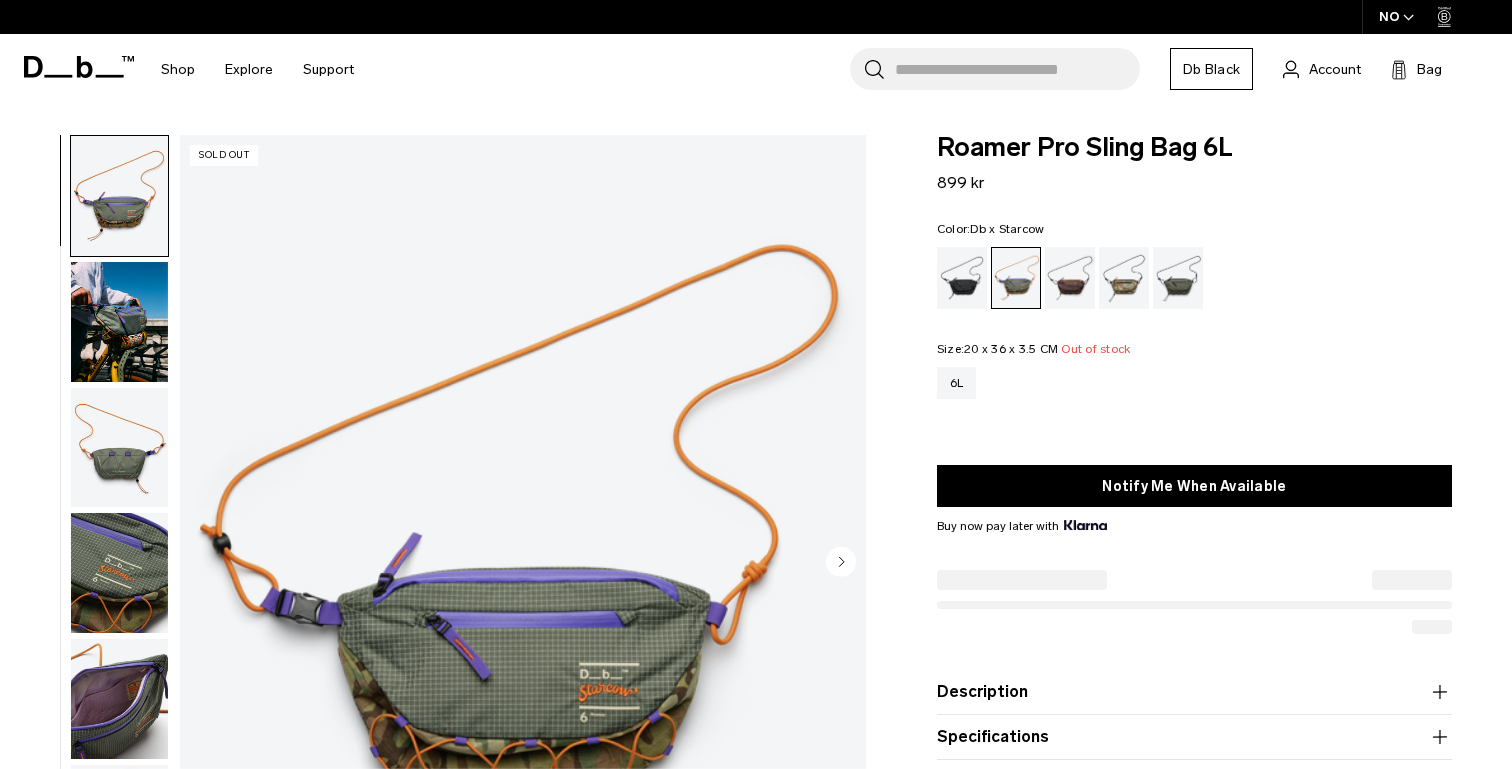 scroll, scrollTop: 0, scrollLeft: 0, axis: both 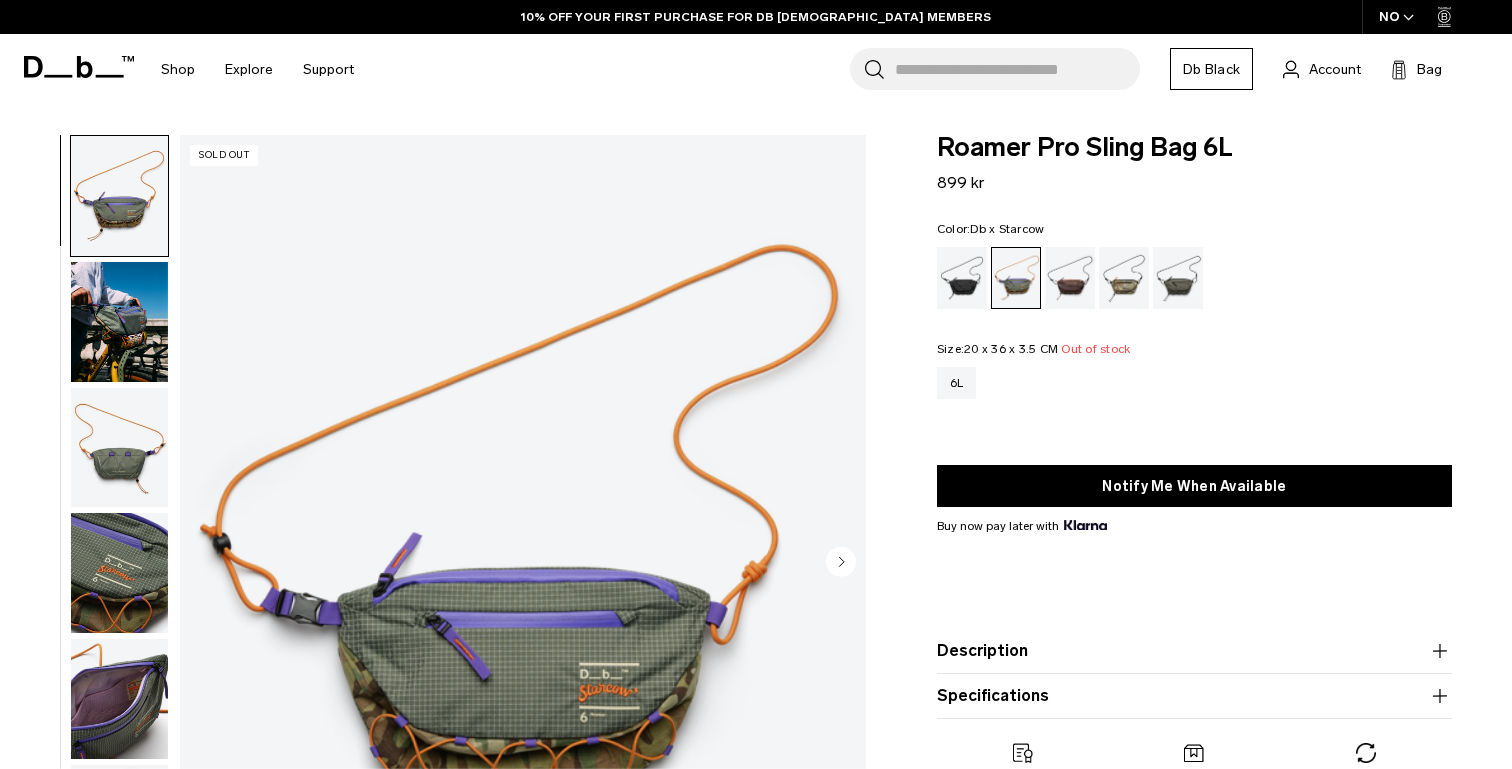 click at bounding box center [119, 322] 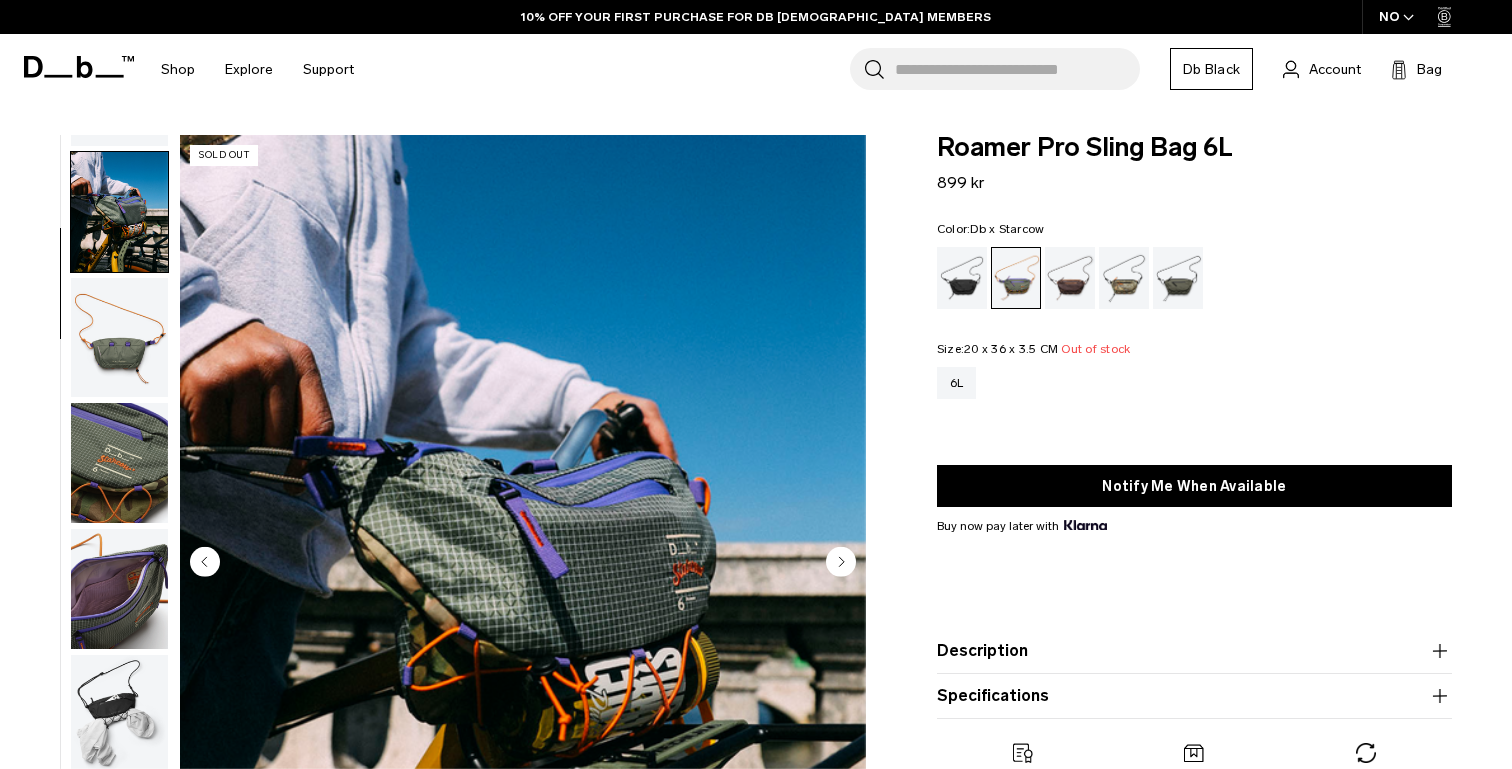 scroll, scrollTop: 126, scrollLeft: 0, axis: vertical 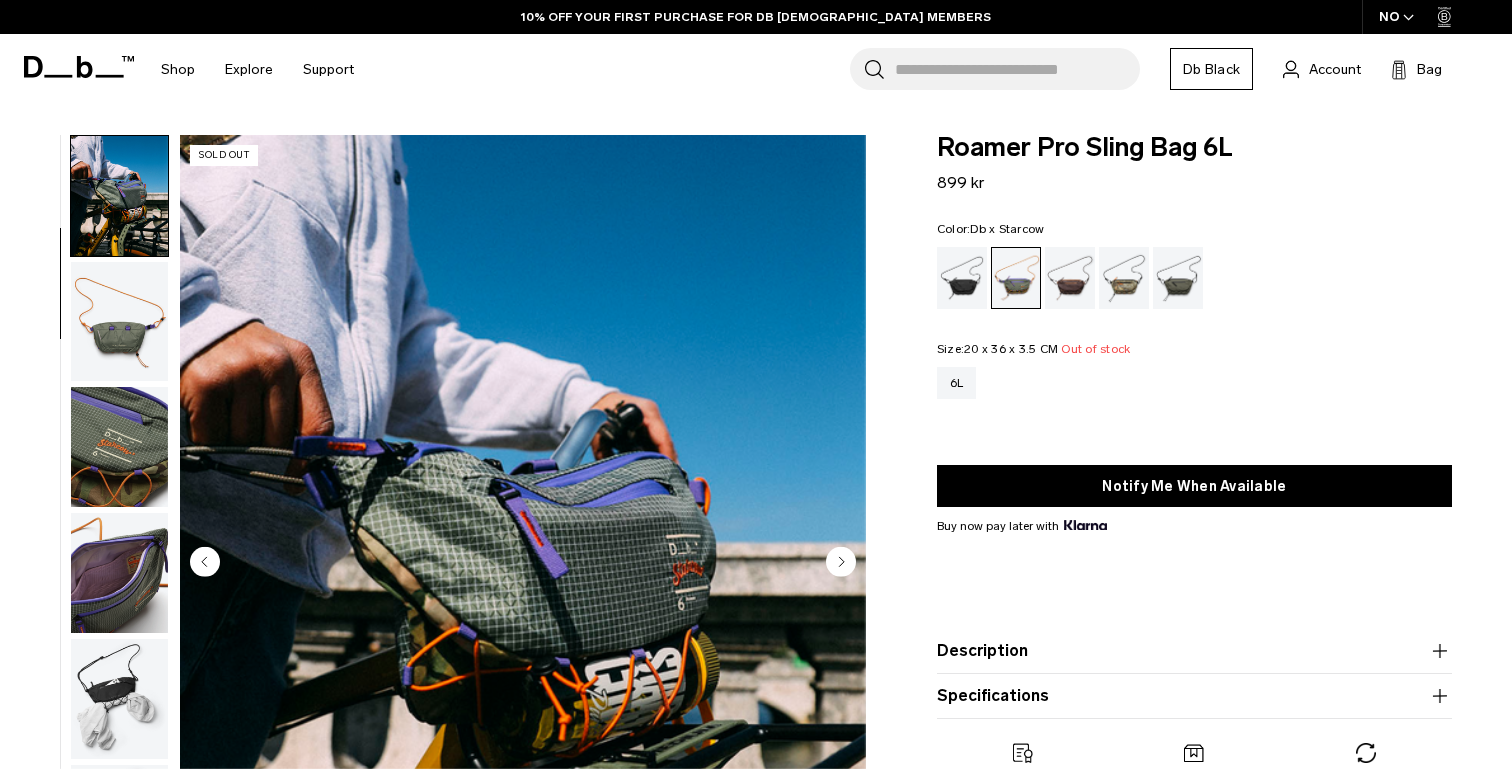 click 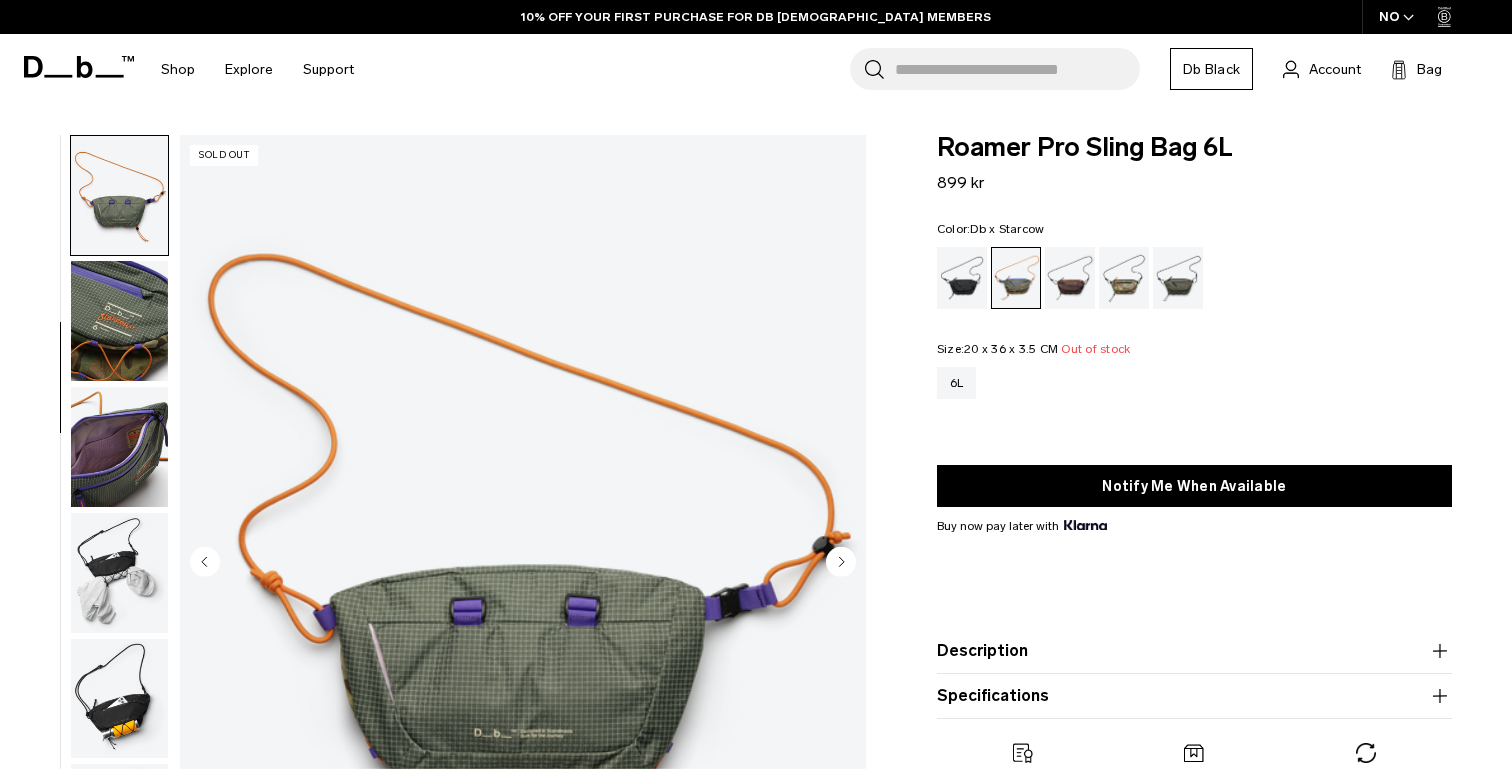 click 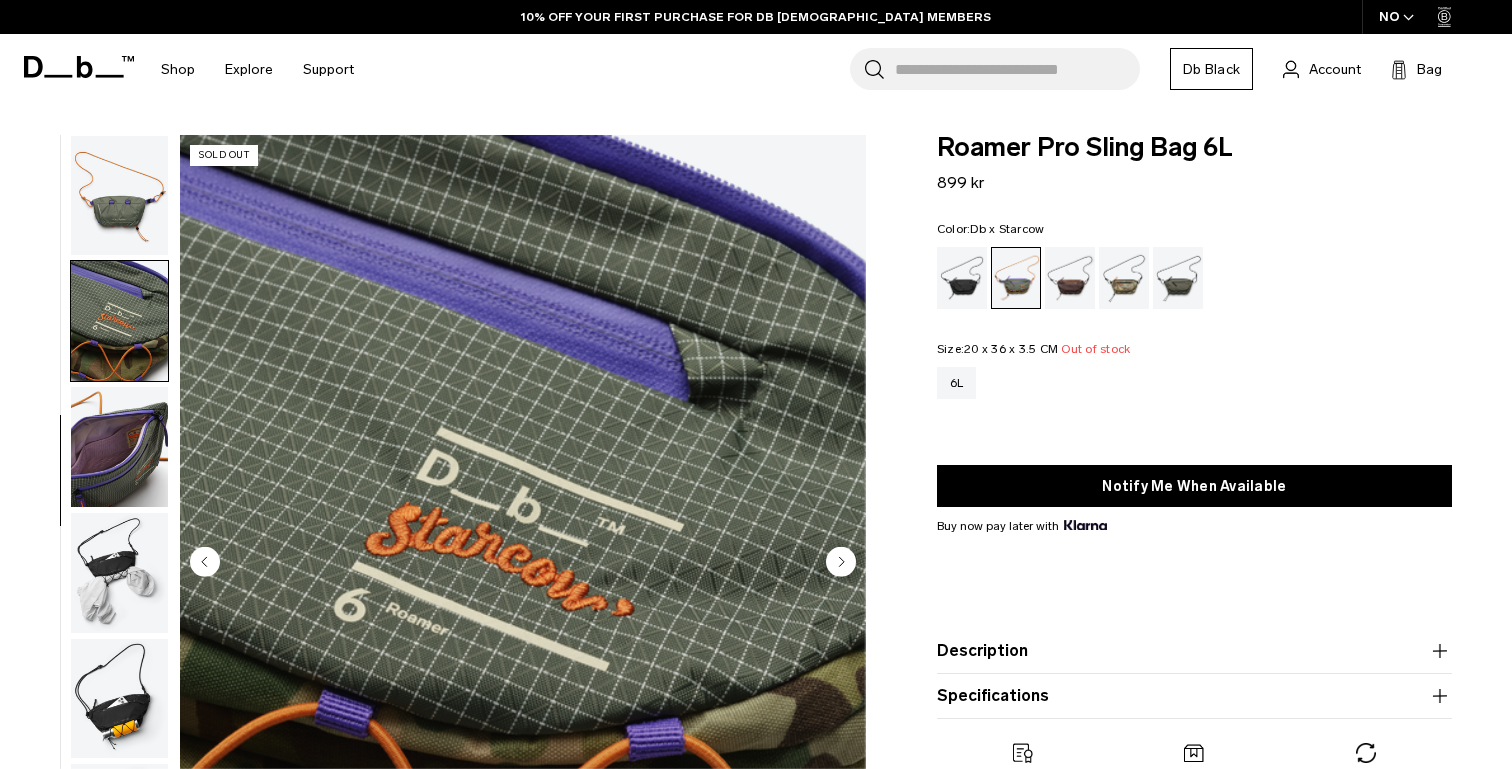scroll, scrollTop: 271, scrollLeft: 0, axis: vertical 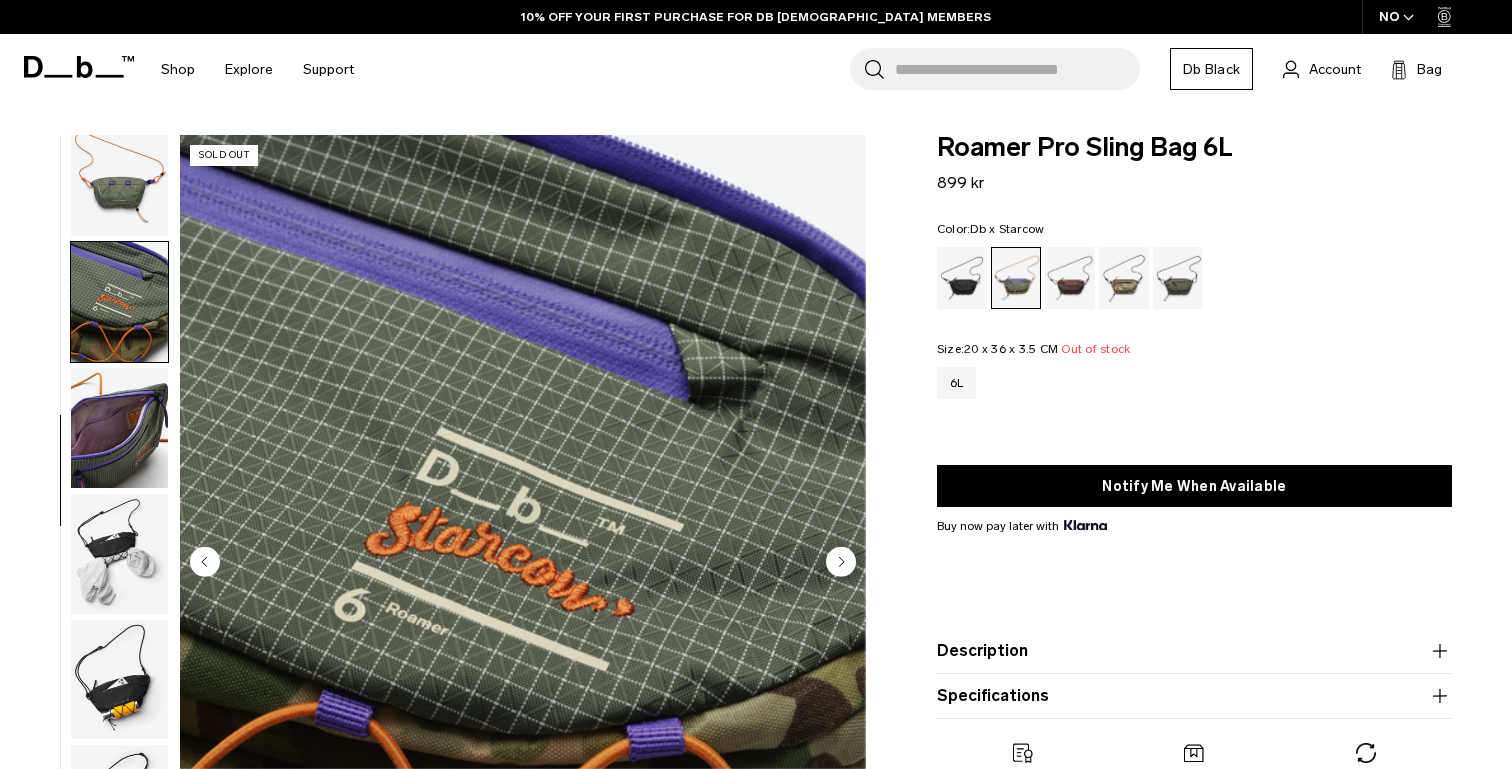 click 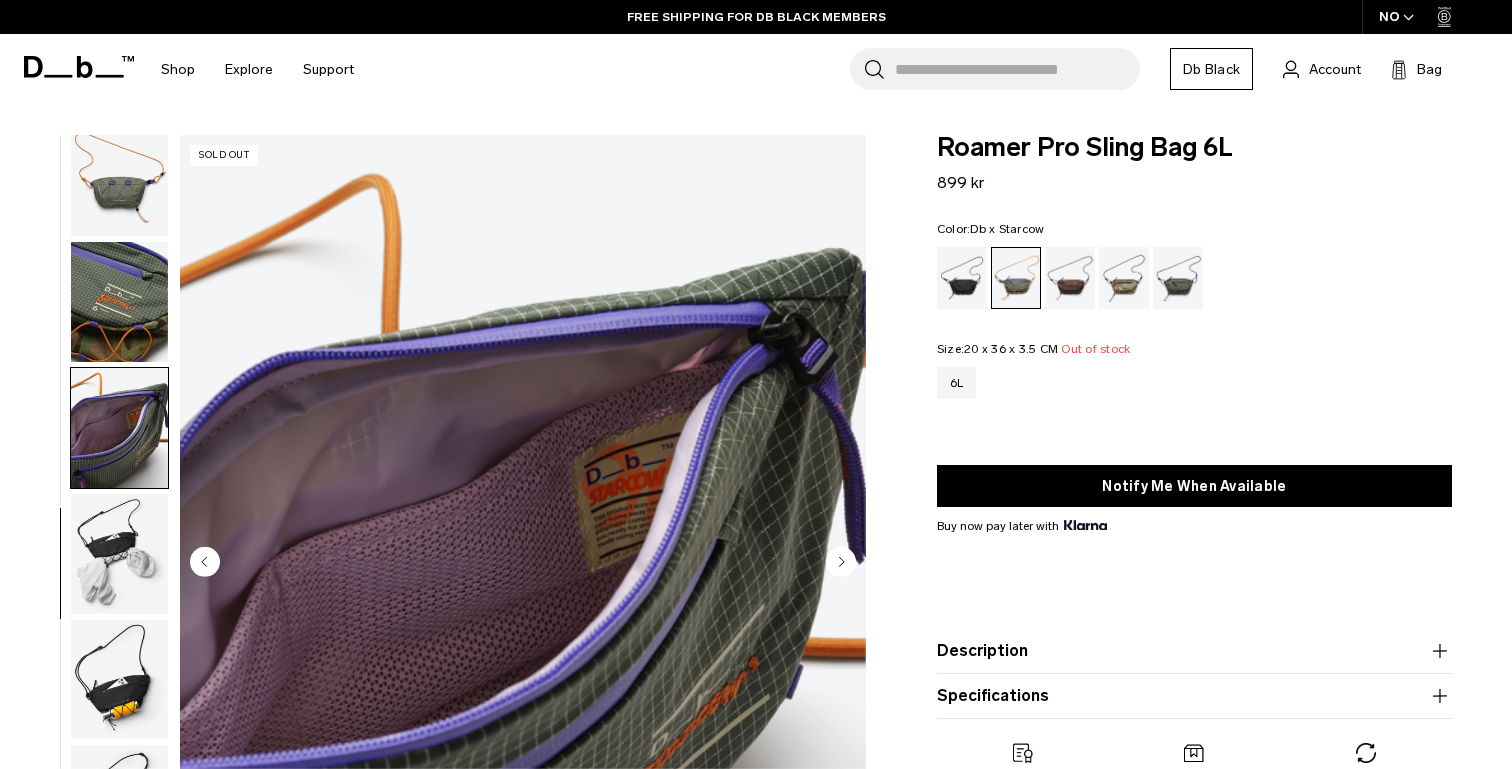 click 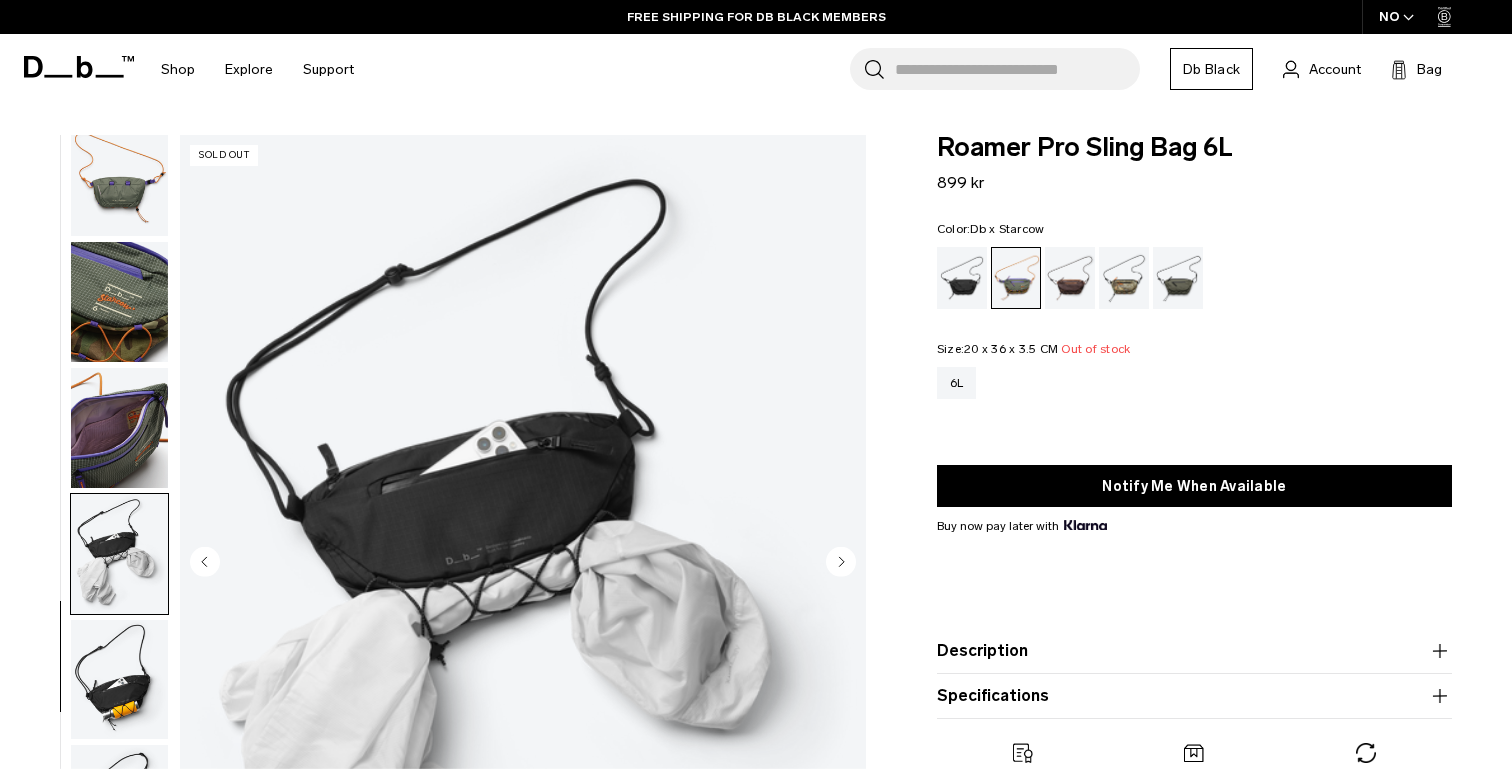 click 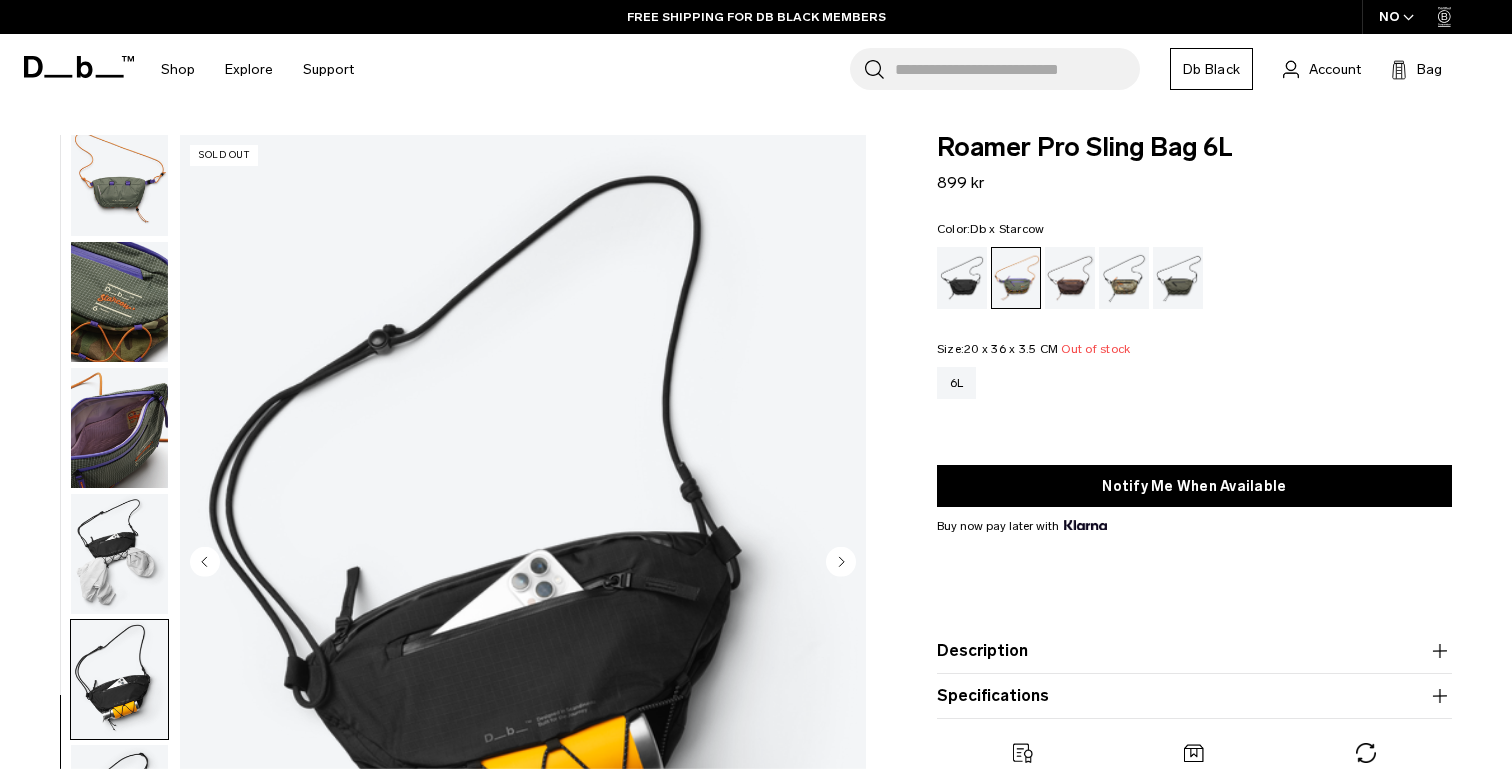 click 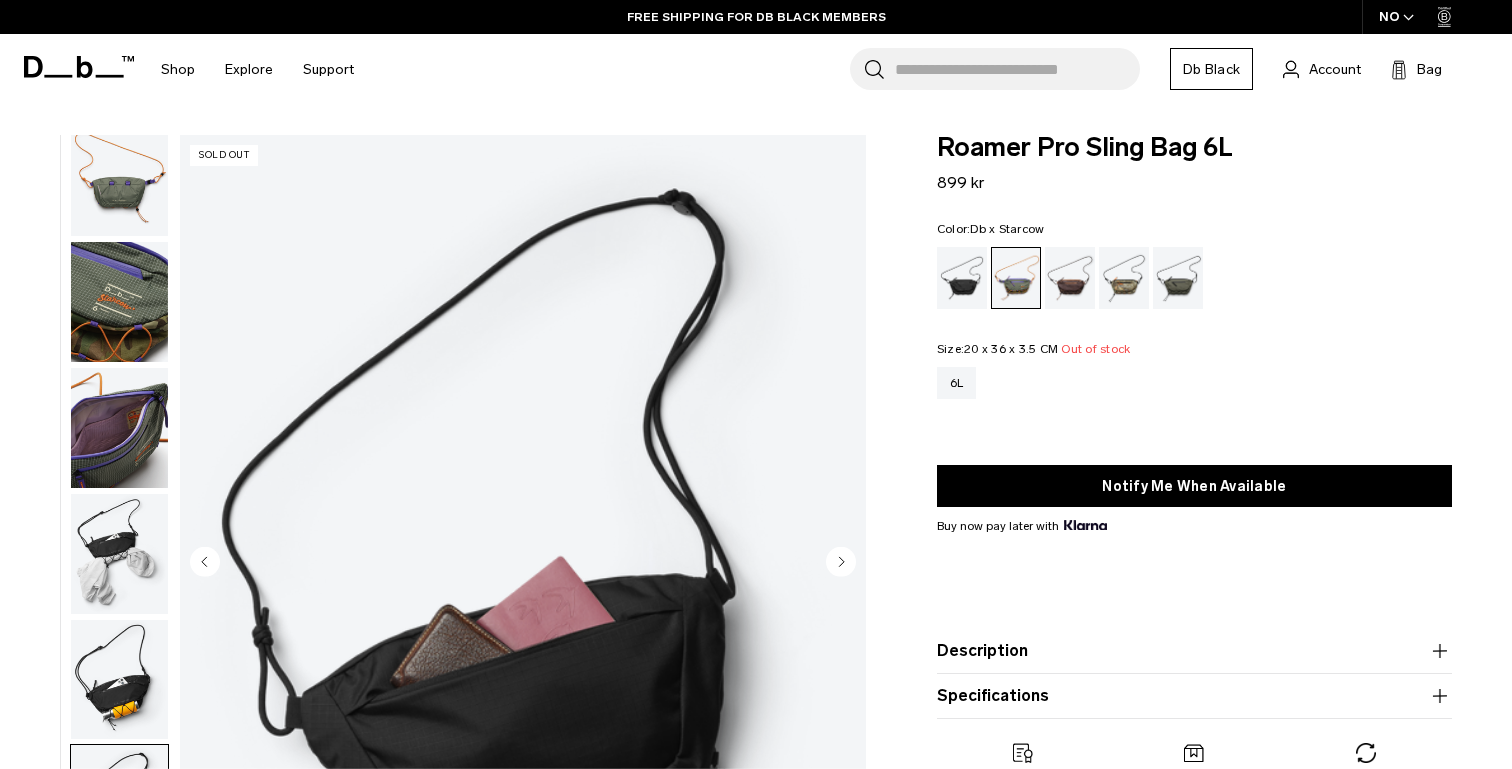 click 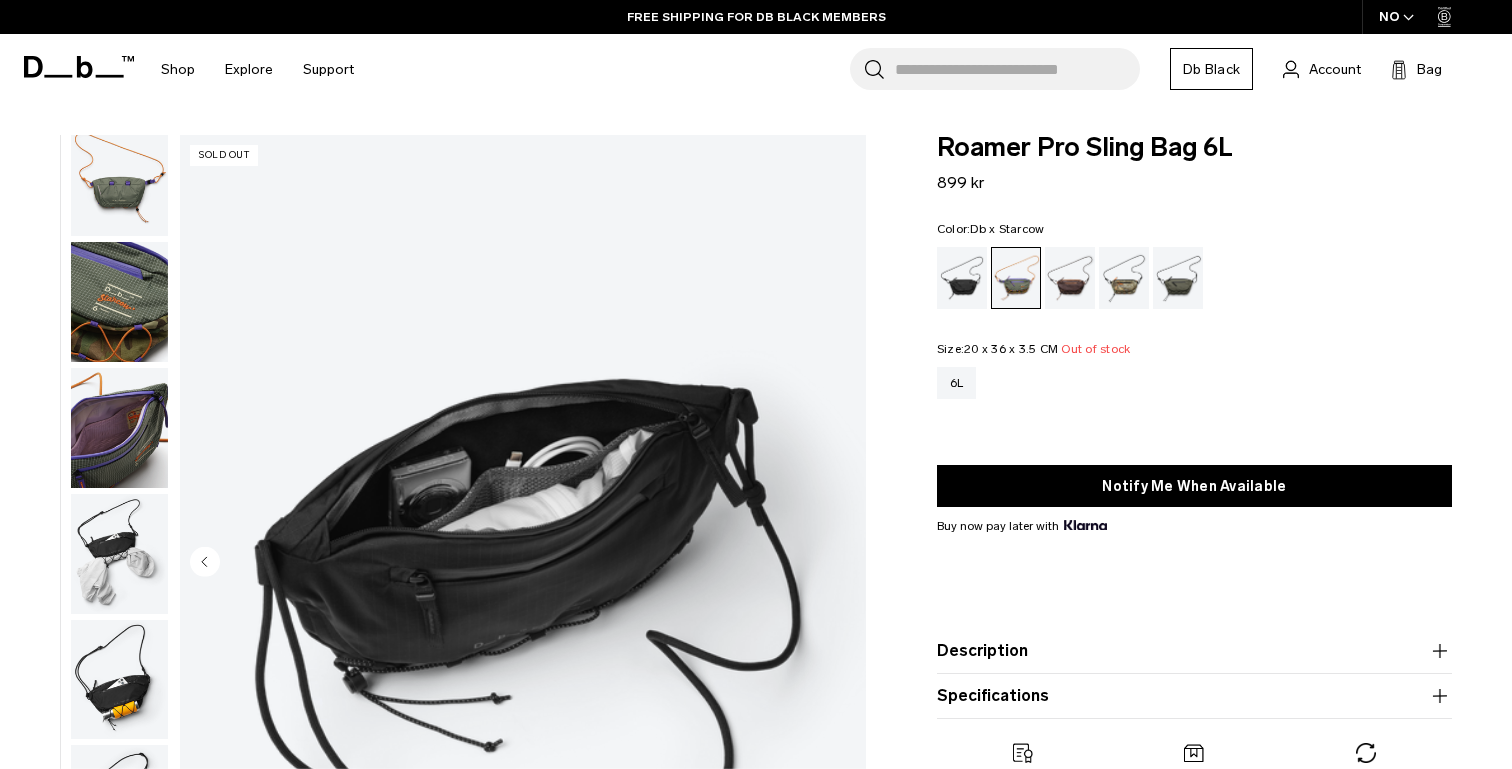click at bounding box center [523, 563] 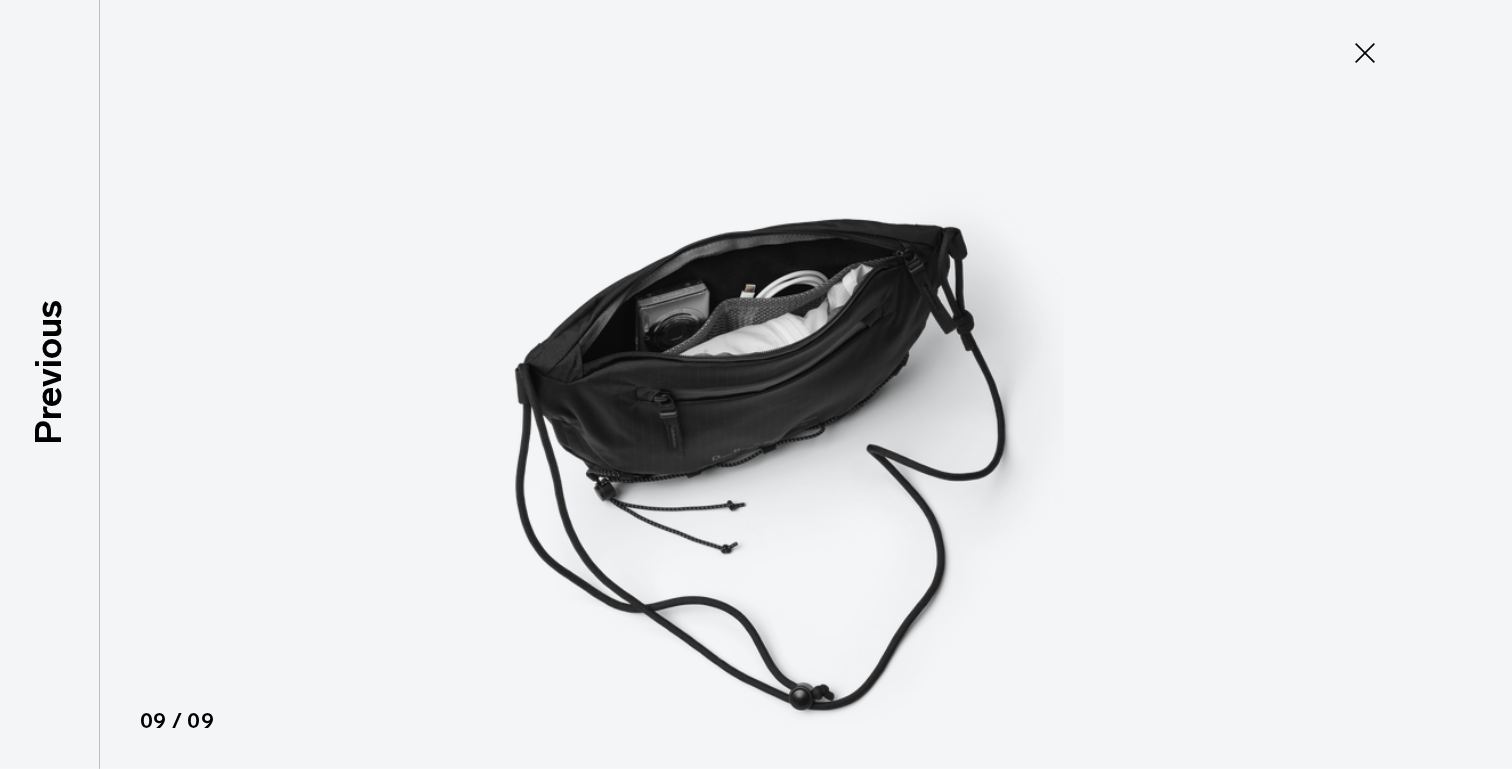click 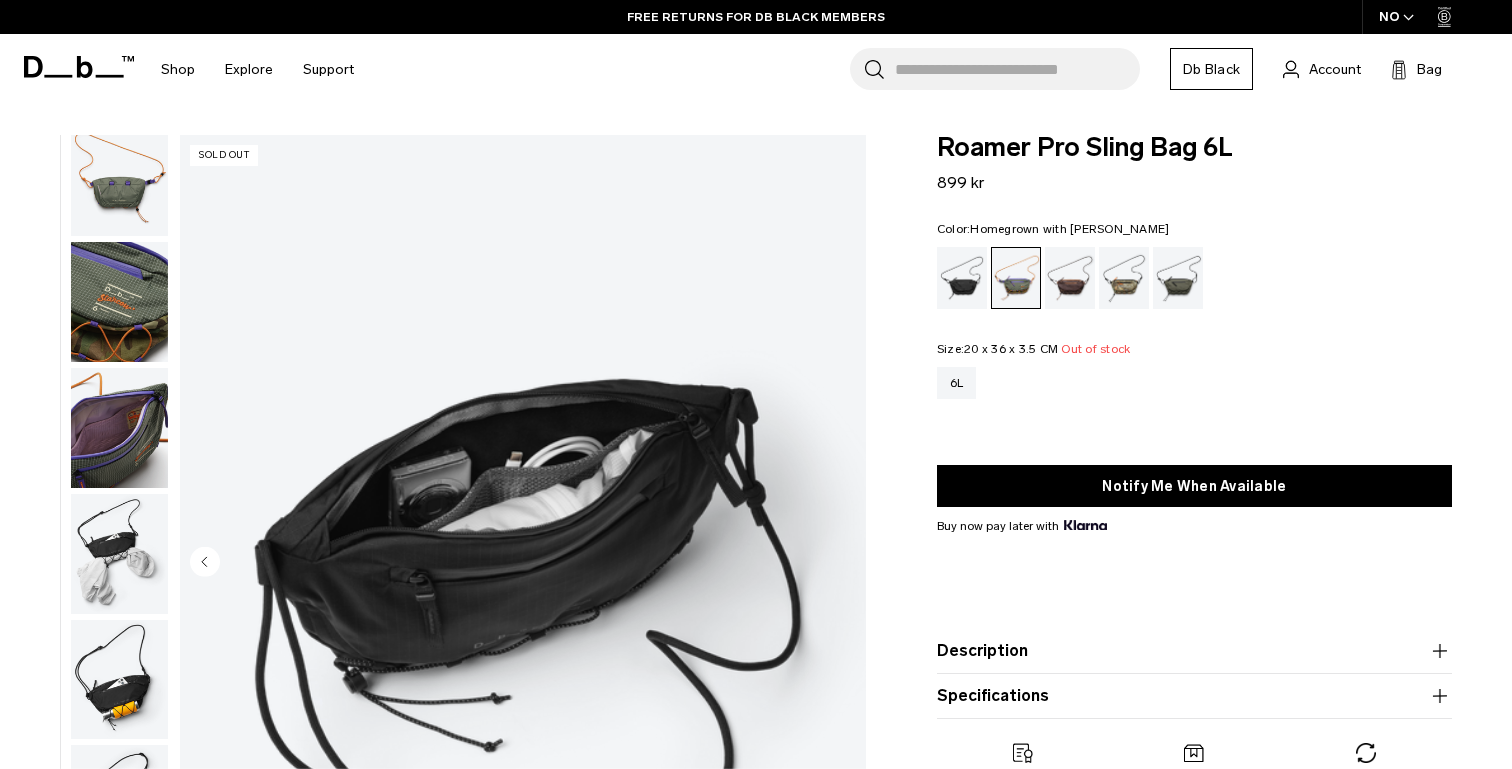 click at bounding box center (1070, 278) 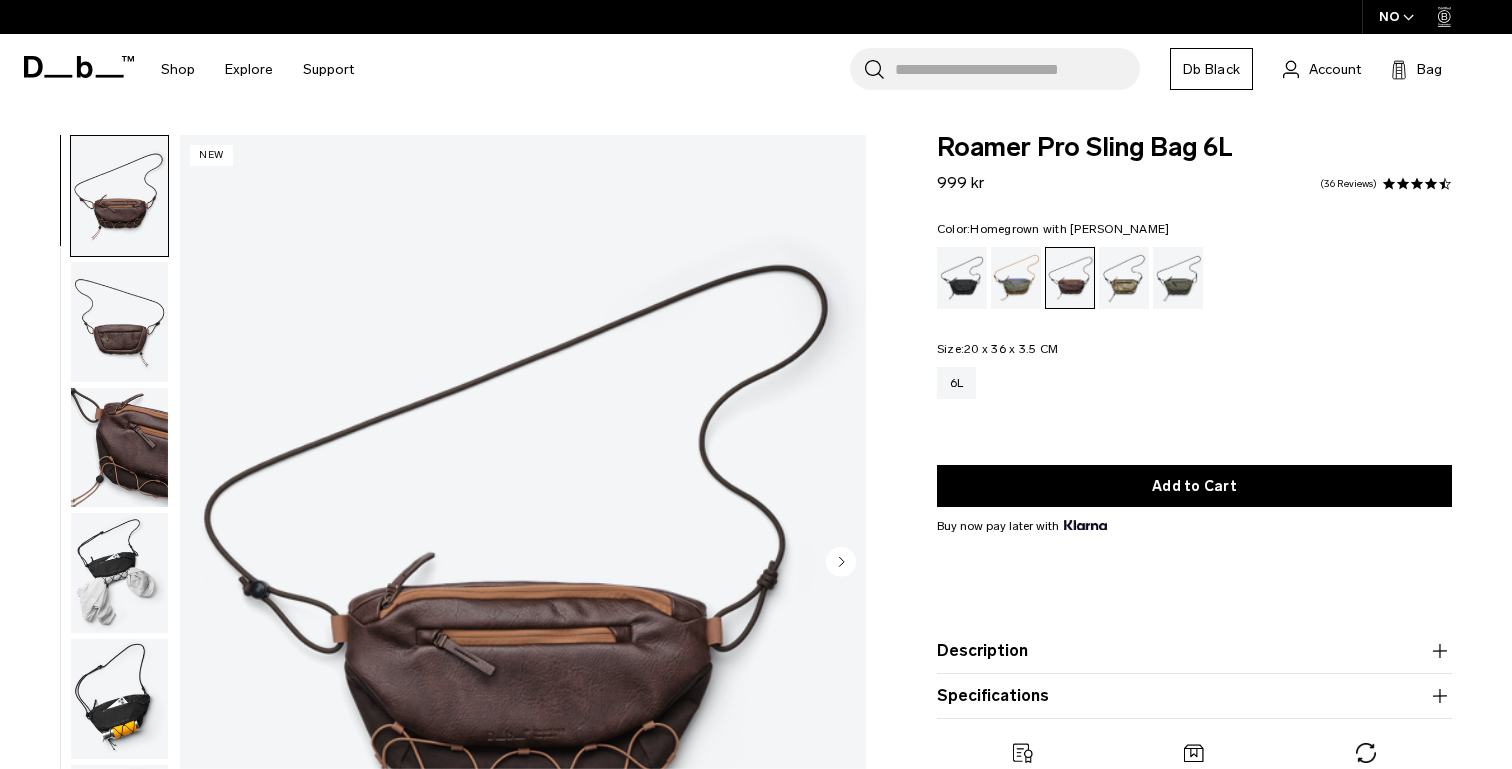 scroll, scrollTop: 0, scrollLeft: 0, axis: both 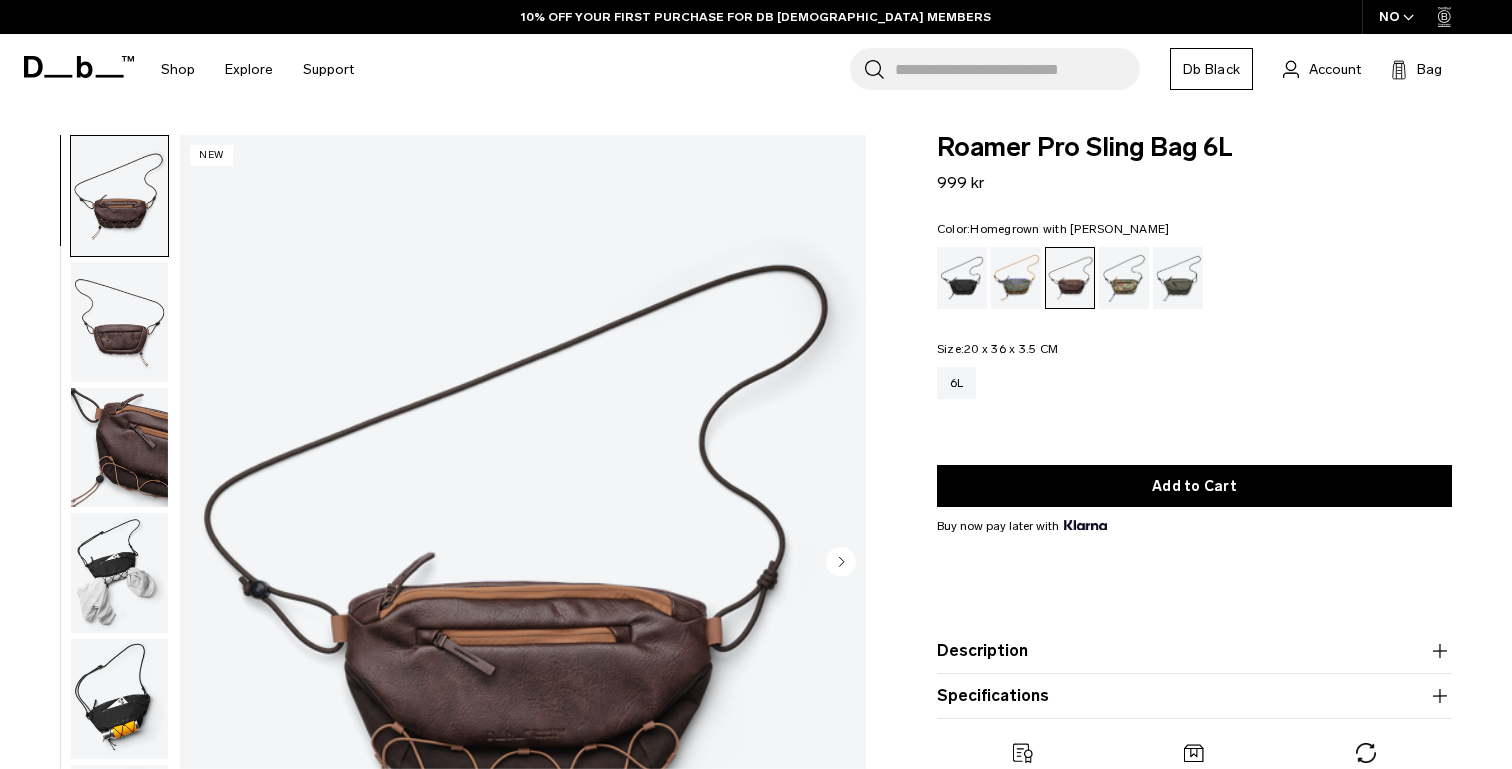 click 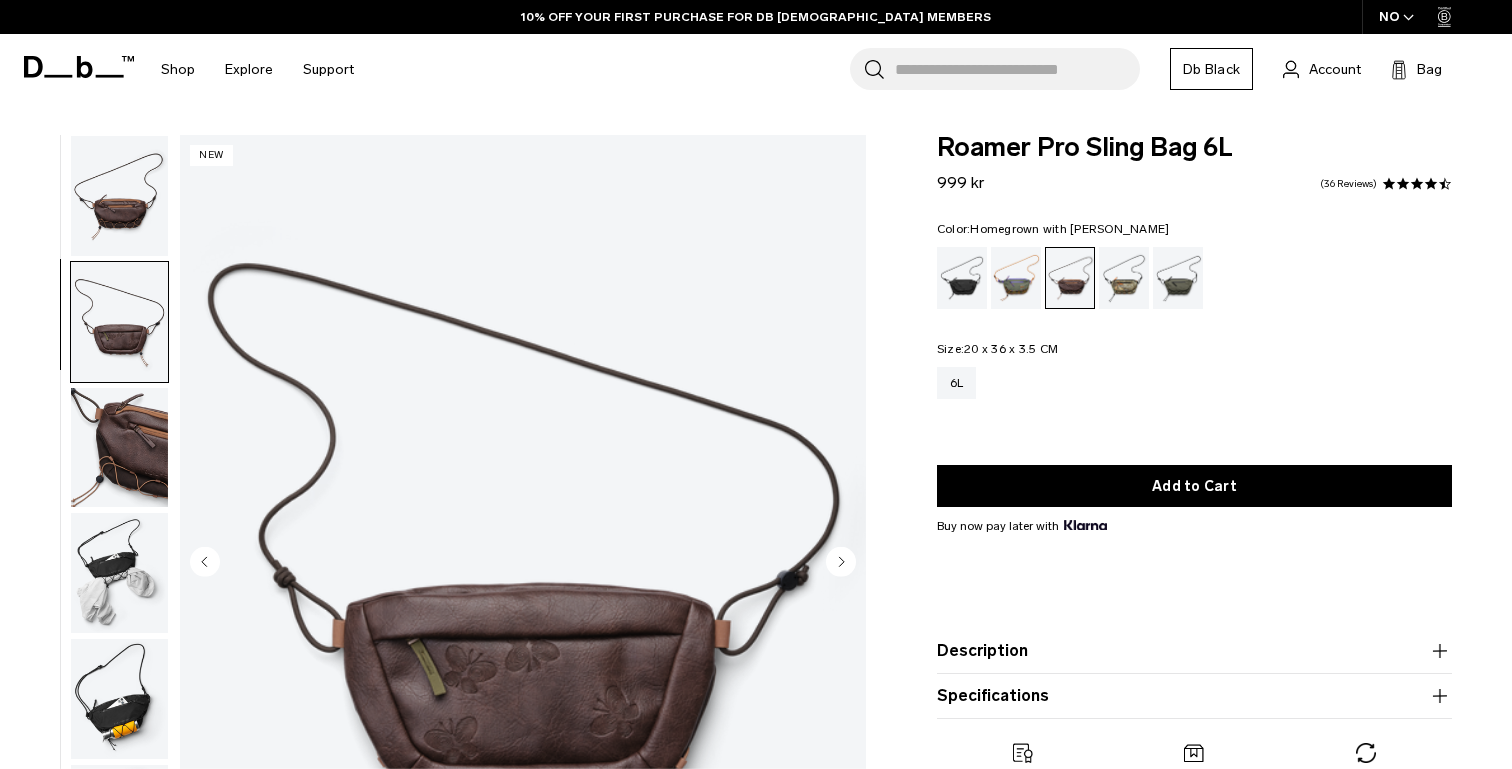 scroll, scrollTop: 19, scrollLeft: 0, axis: vertical 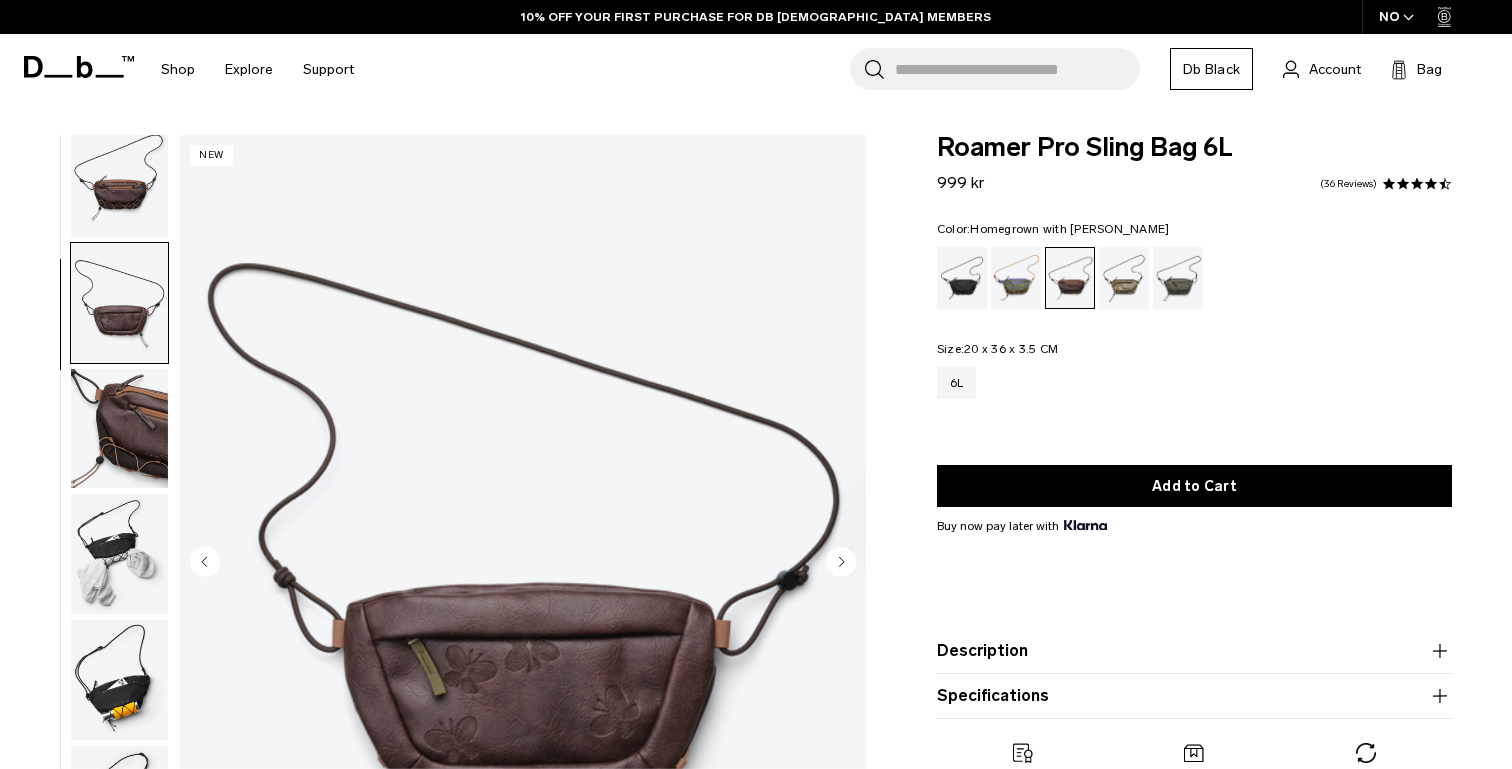 click 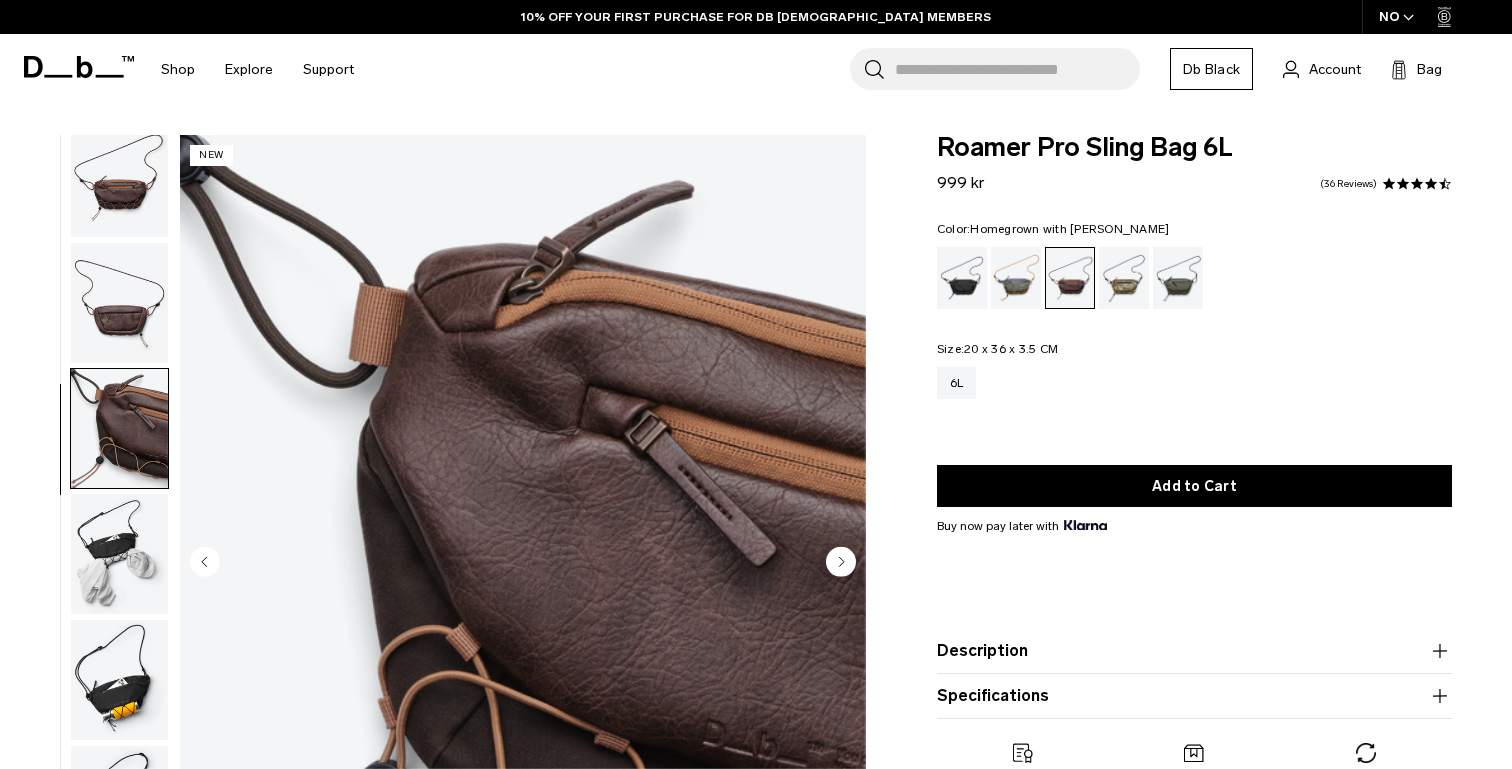 click 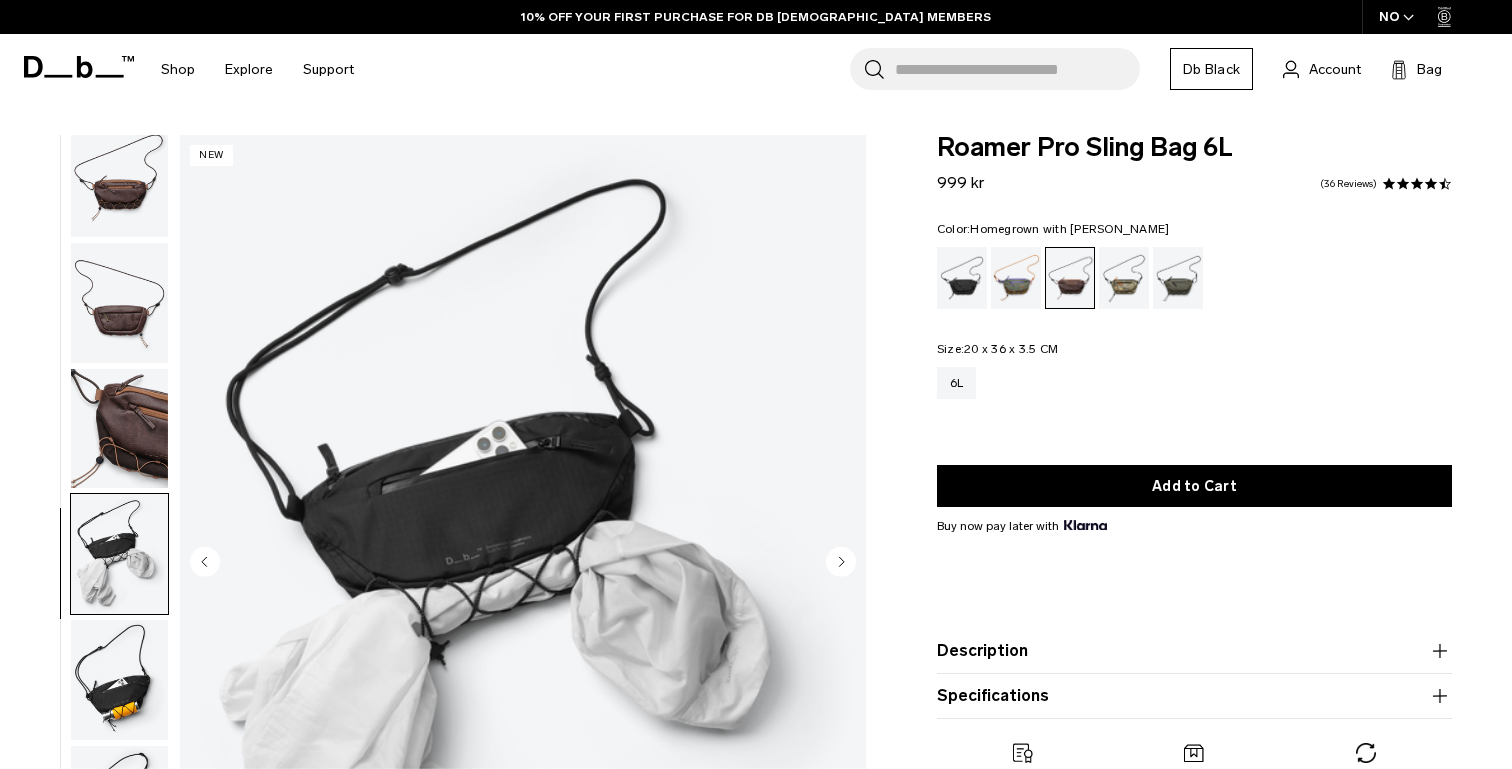 click 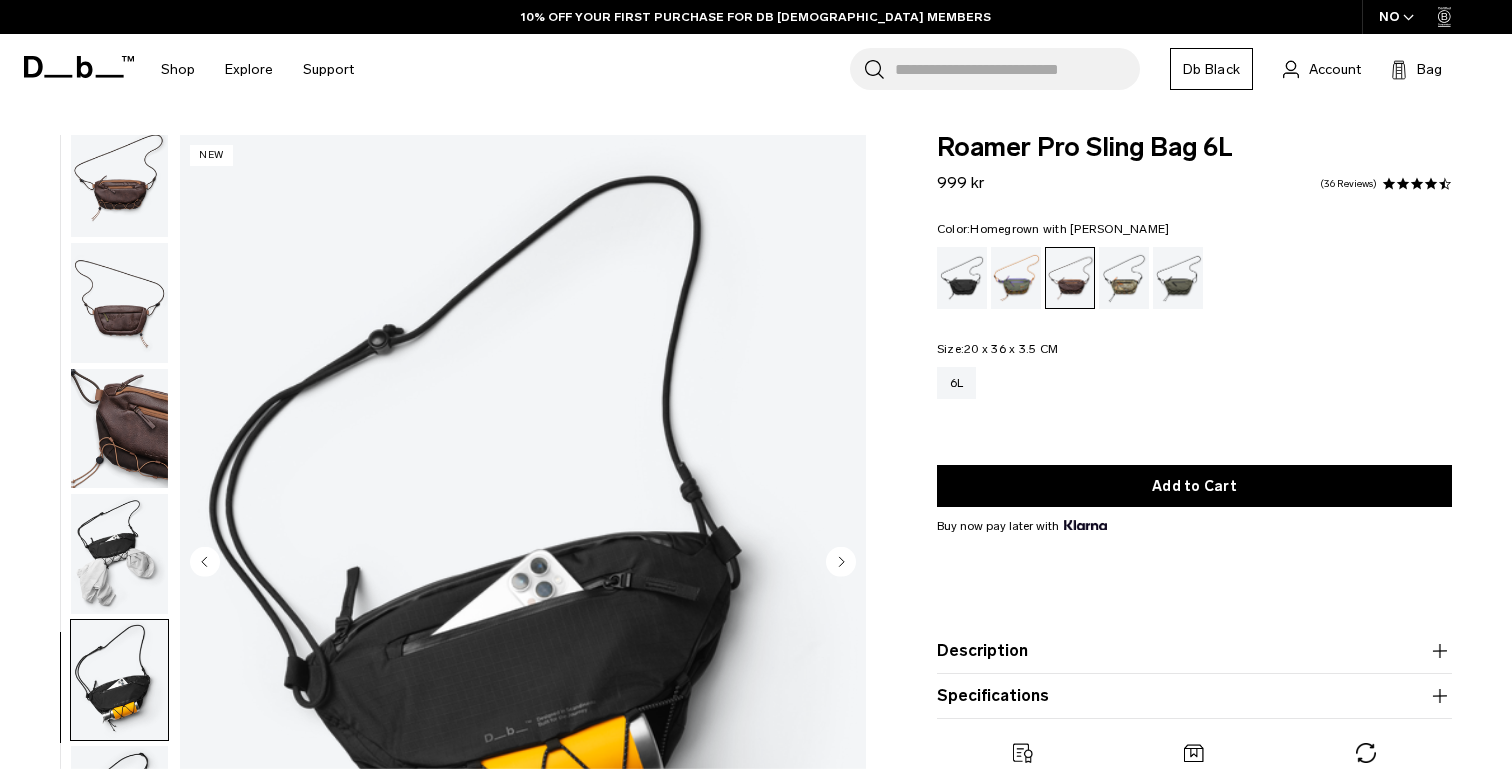 click 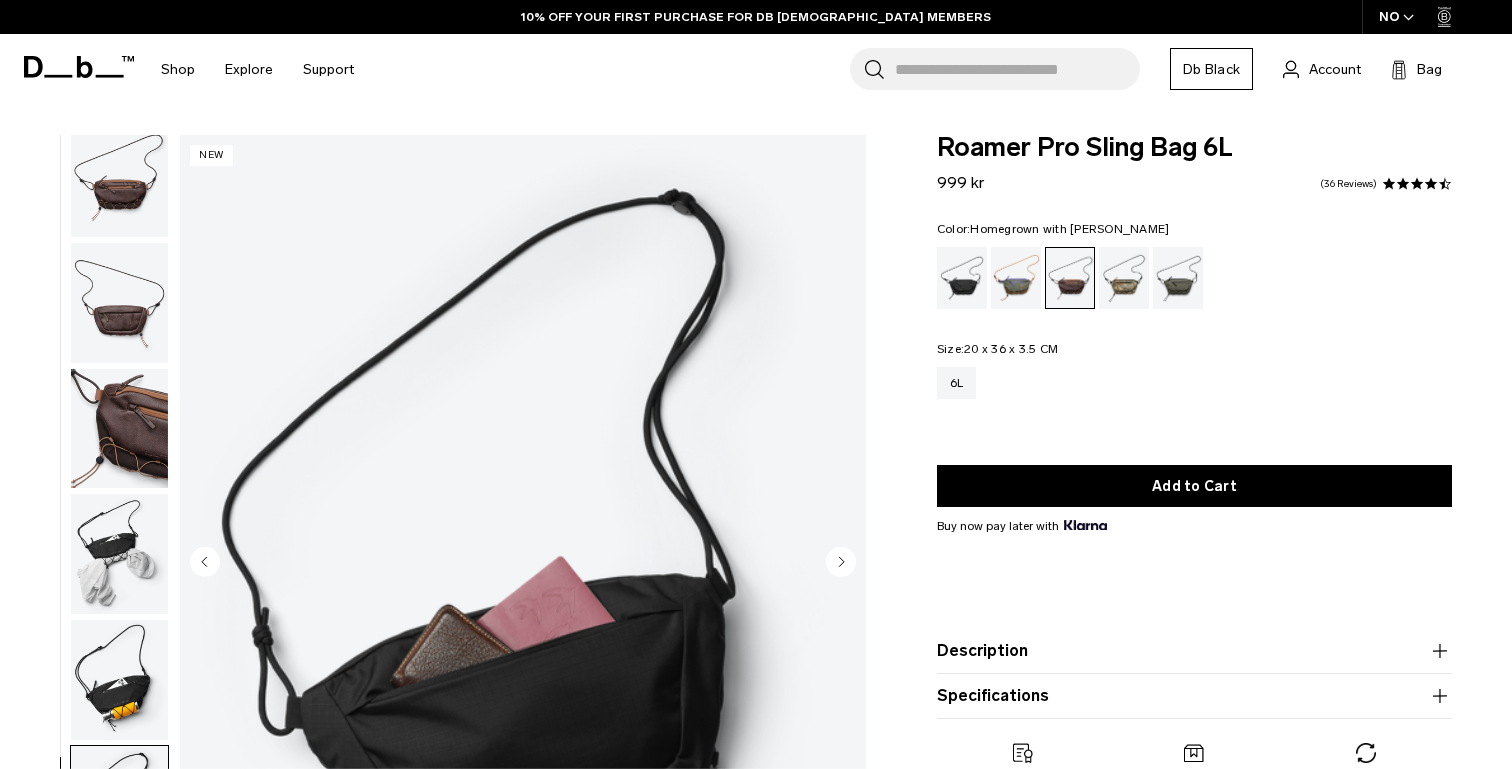 click 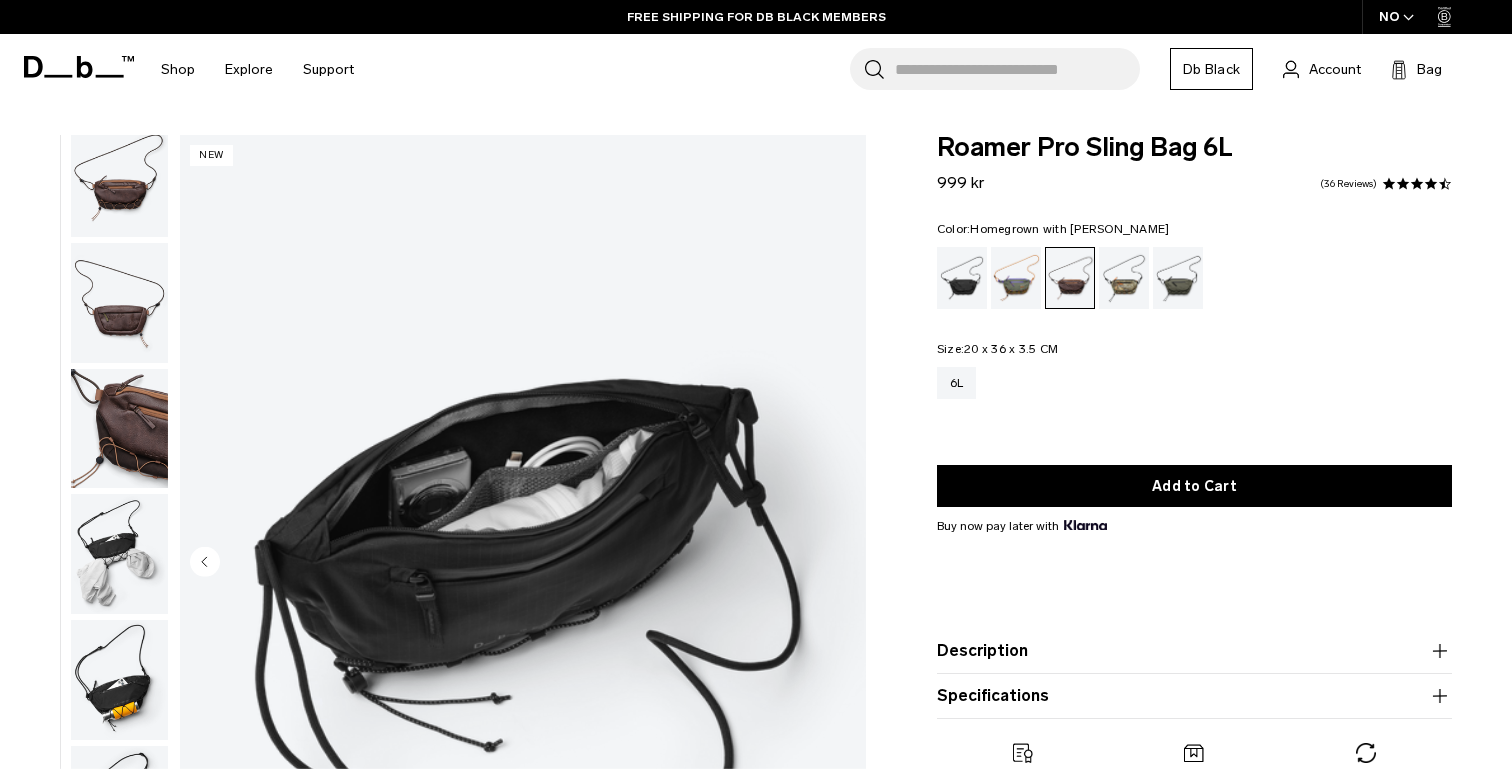 click at bounding box center [523, 563] 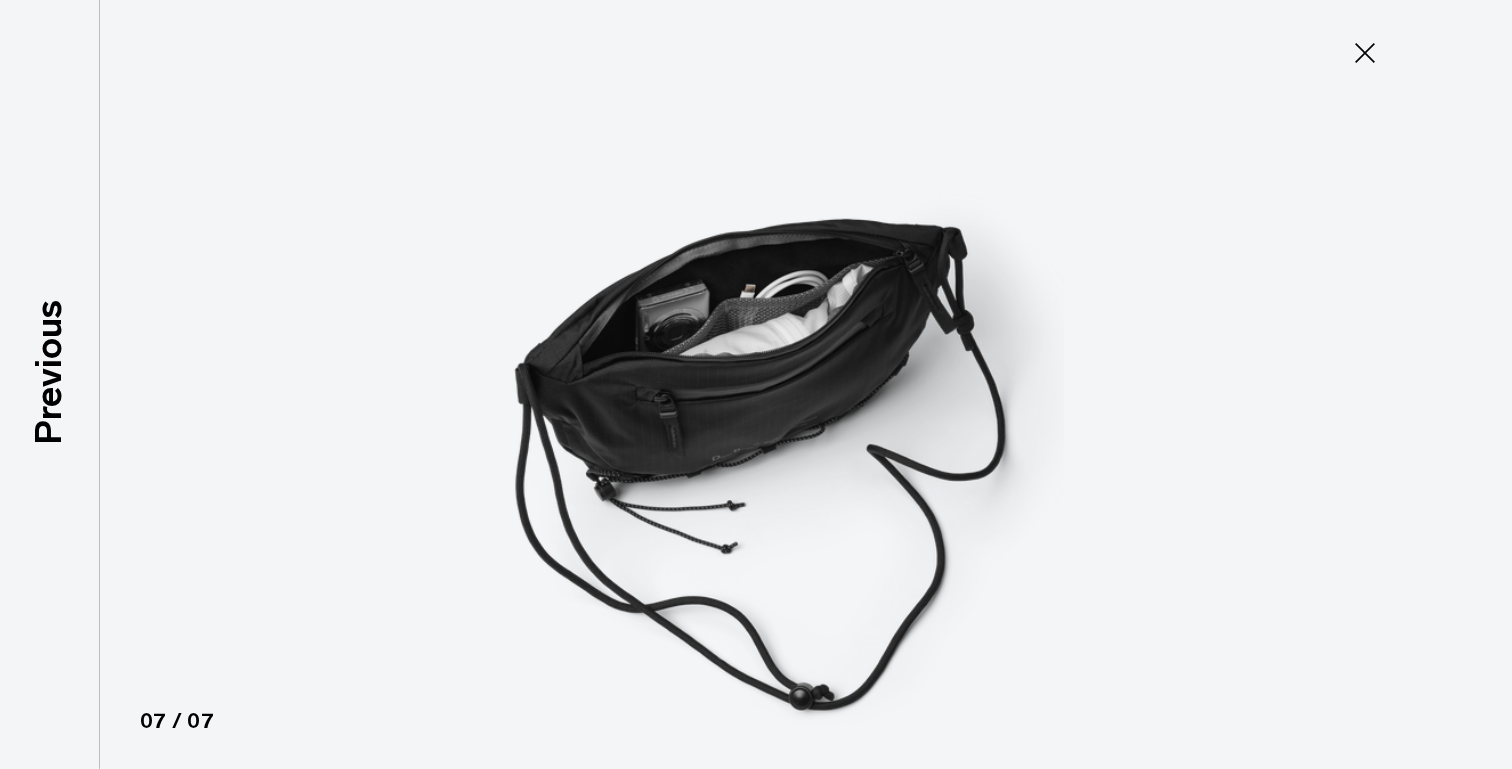 click at bounding box center [756, 384] 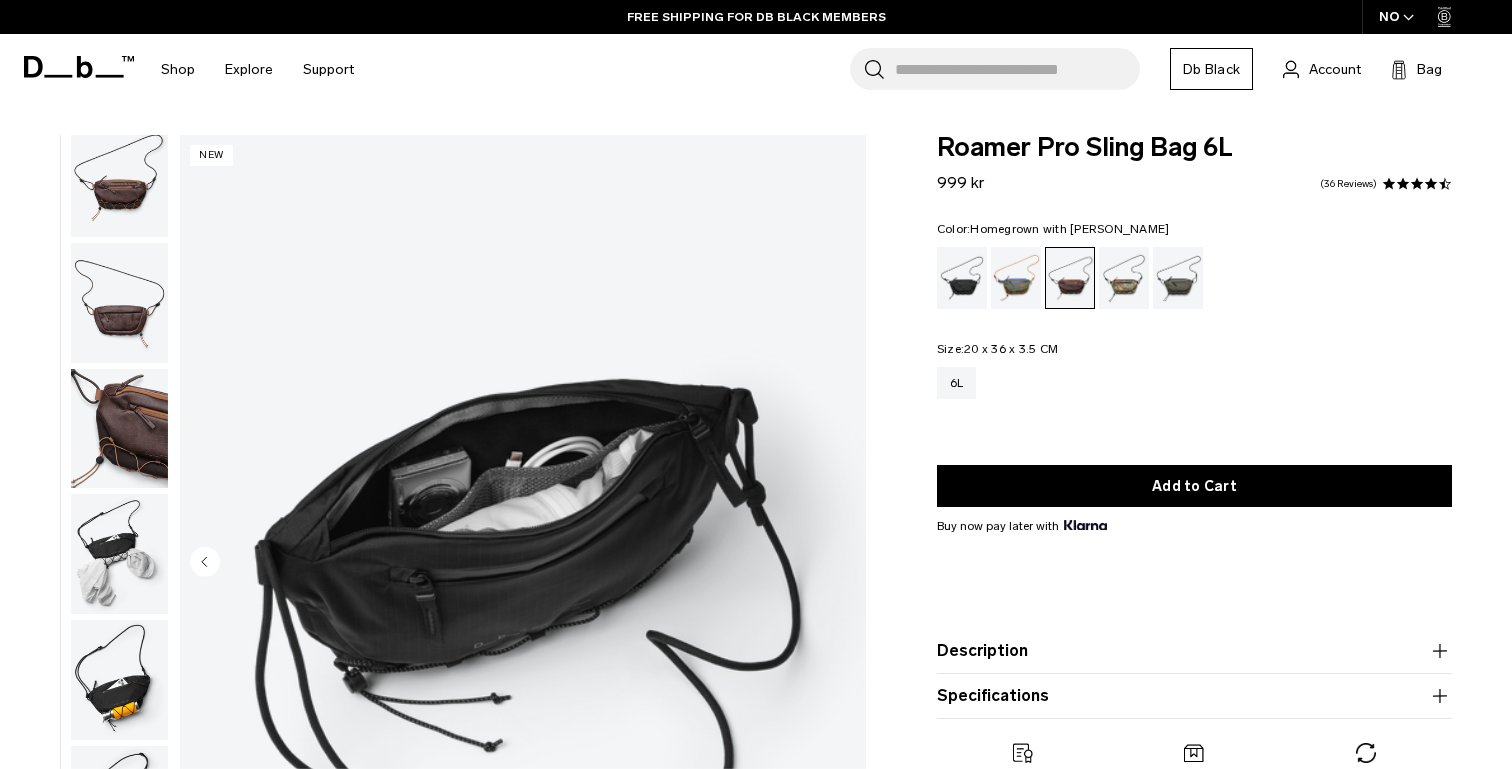 click at bounding box center [119, 680] 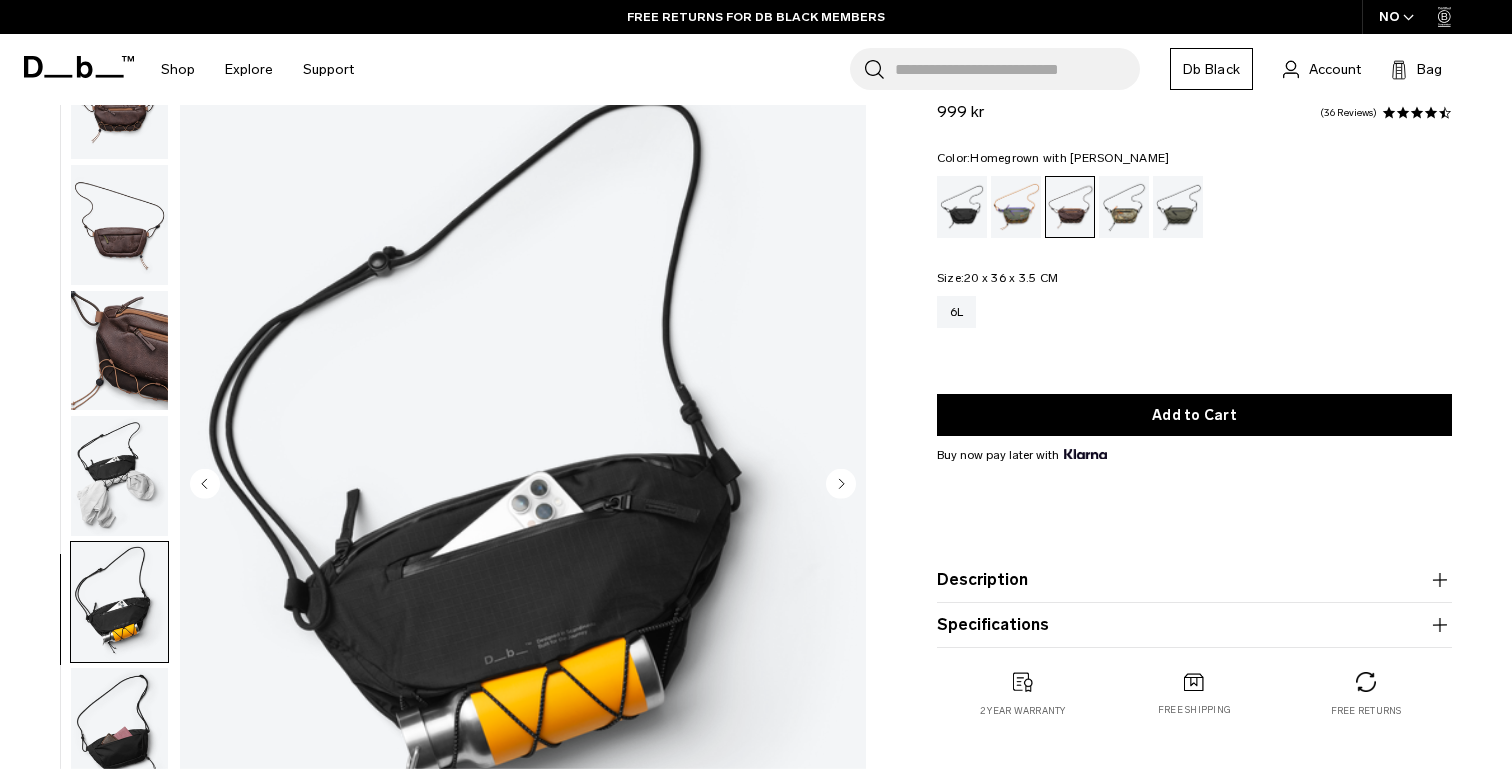 scroll, scrollTop: 128, scrollLeft: 0, axis: vertical 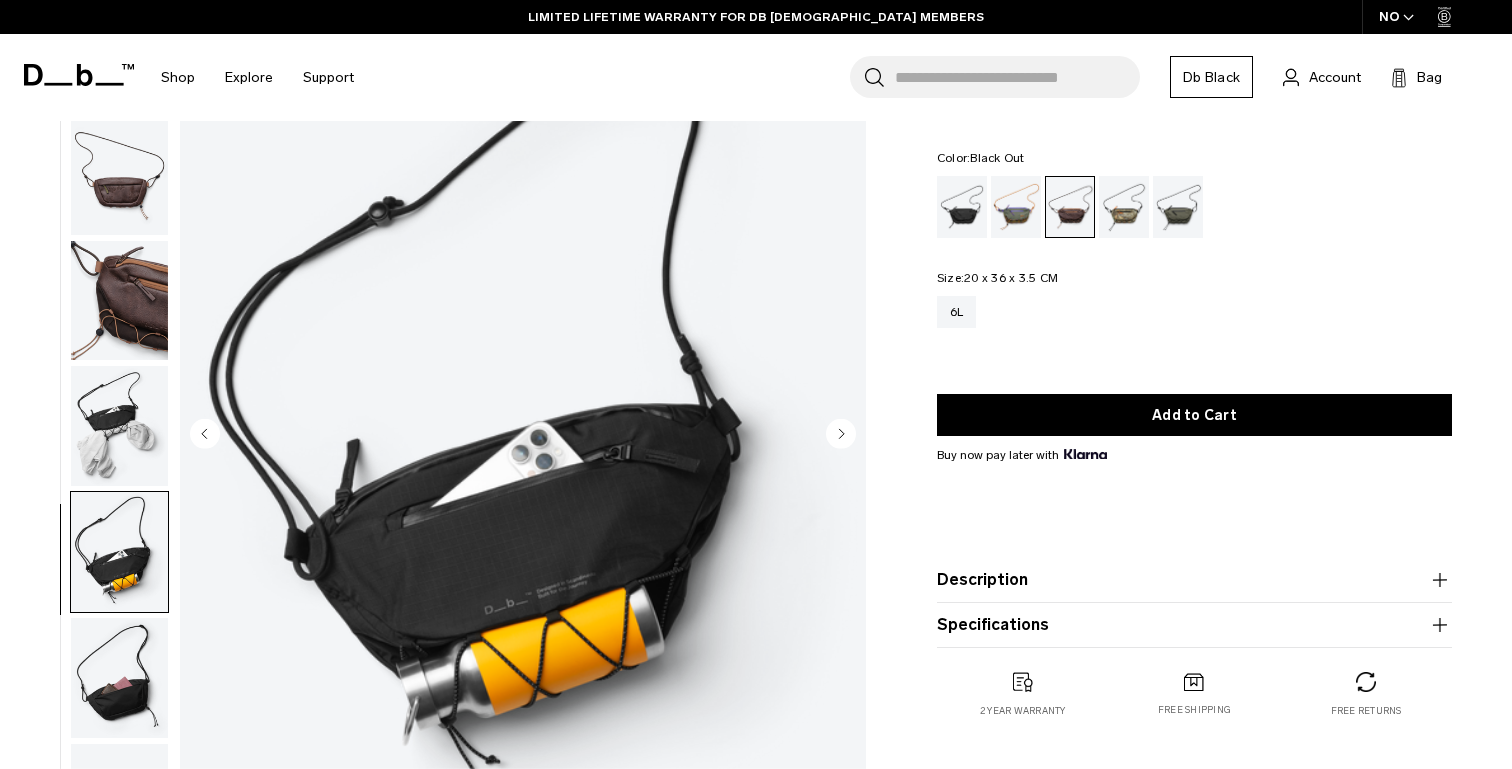 click at bounding box center [962, 207] 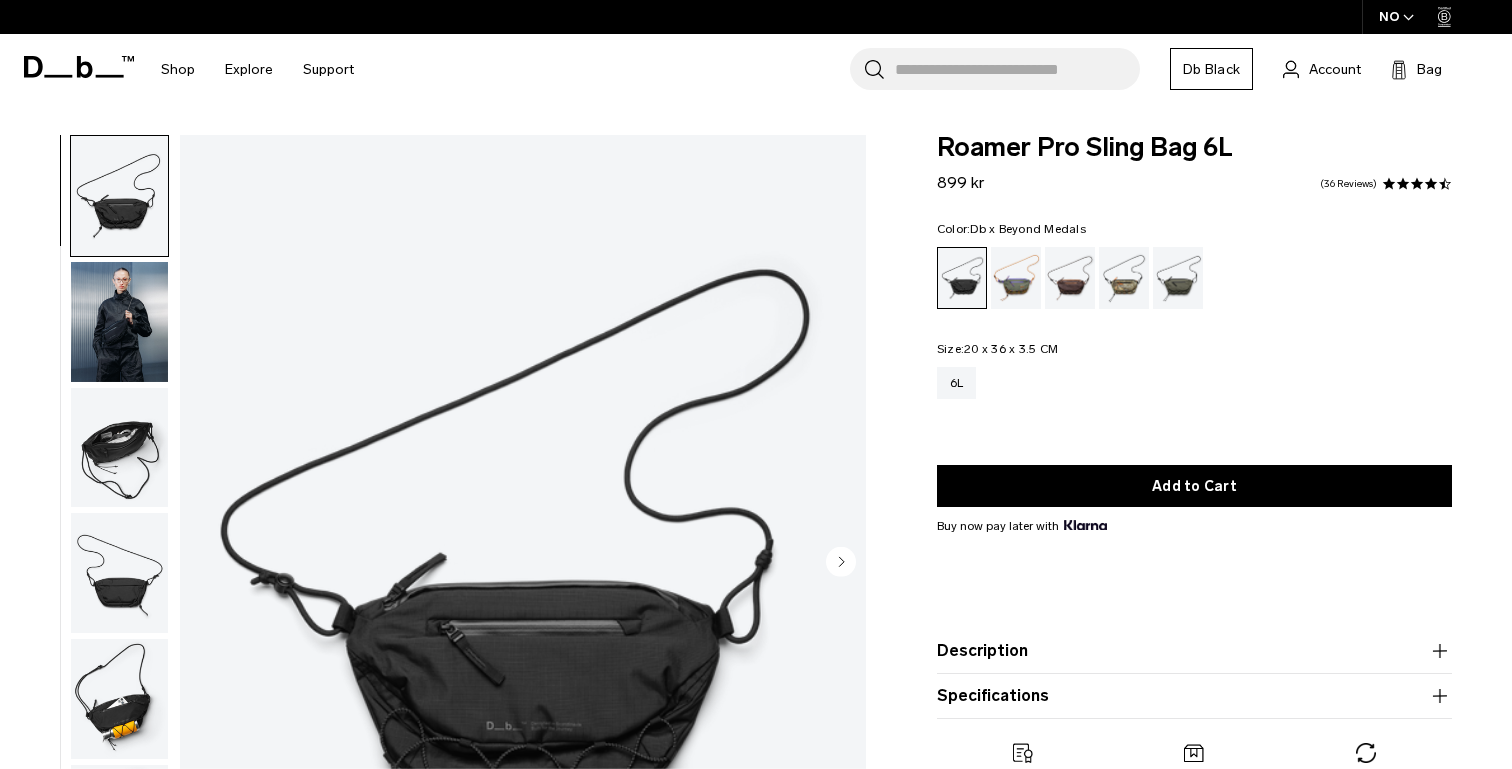 scroll, scrollTop: 0, scrollLeft: 0, axis: both 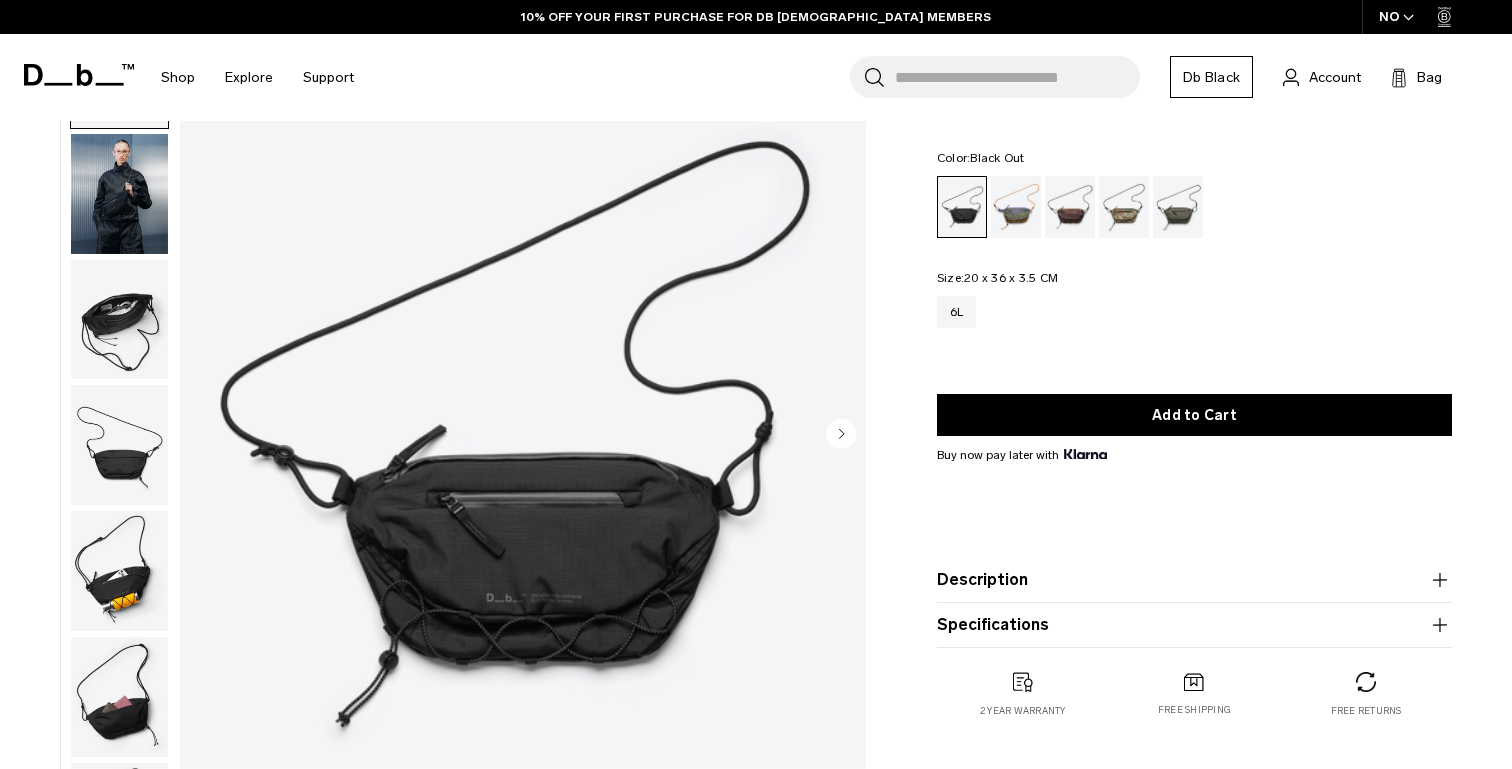 click at bounding box center (119, 320) 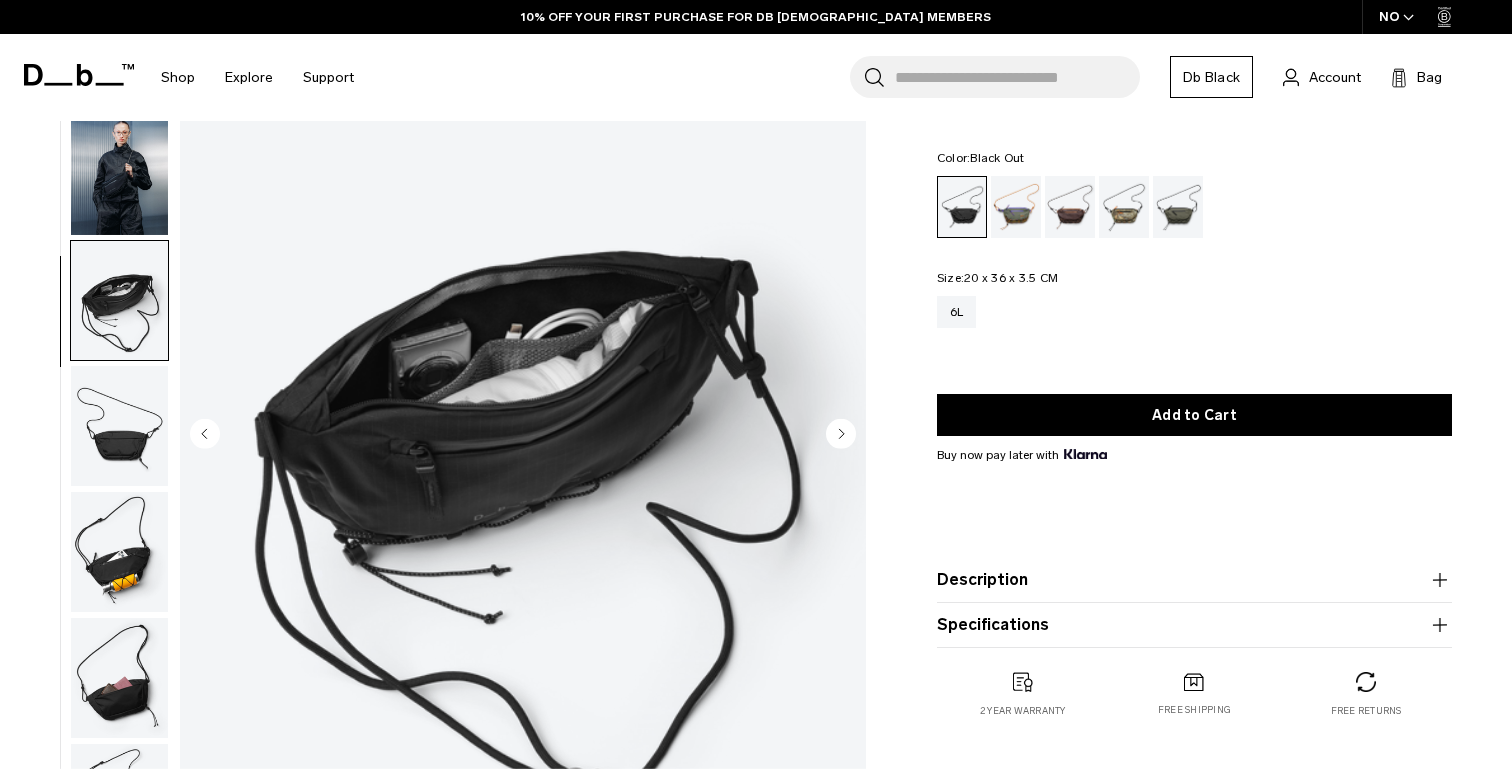 scroll, scrollTop: 19, scrollLeft: 0, axis: vertical 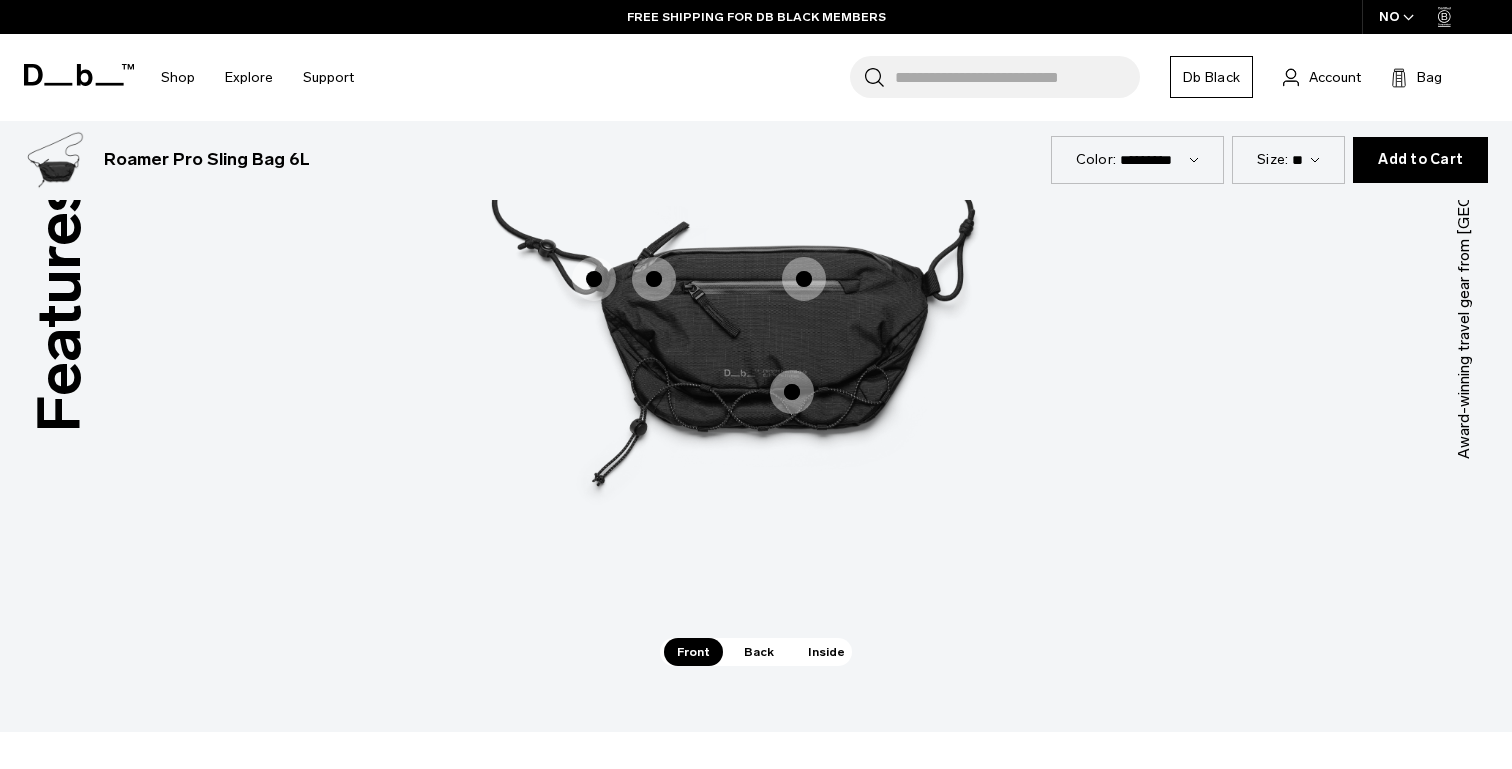 click at bounding box center [654, 279] 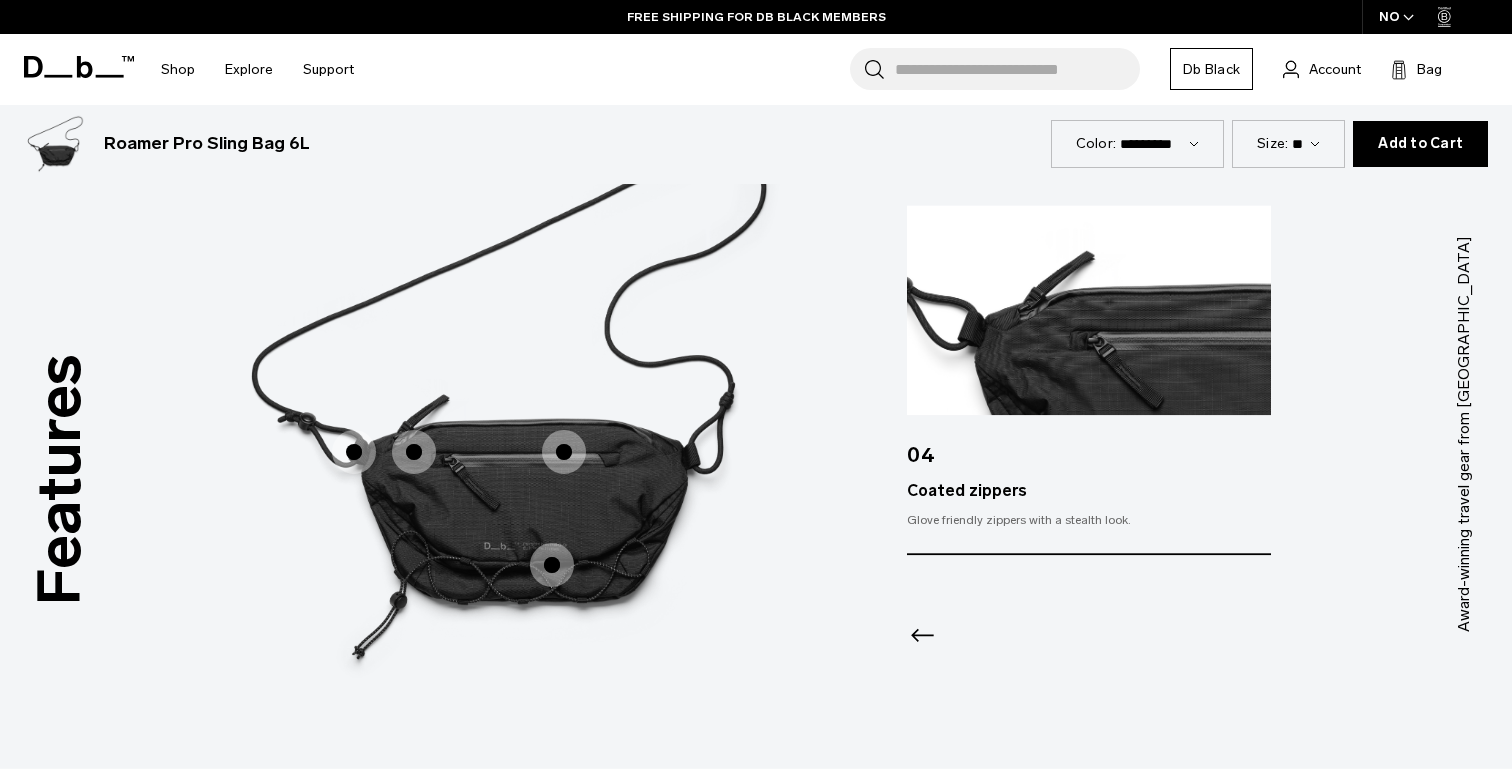scroll, scrollTop: 2493, scrollLeft: 0, axis: vertical 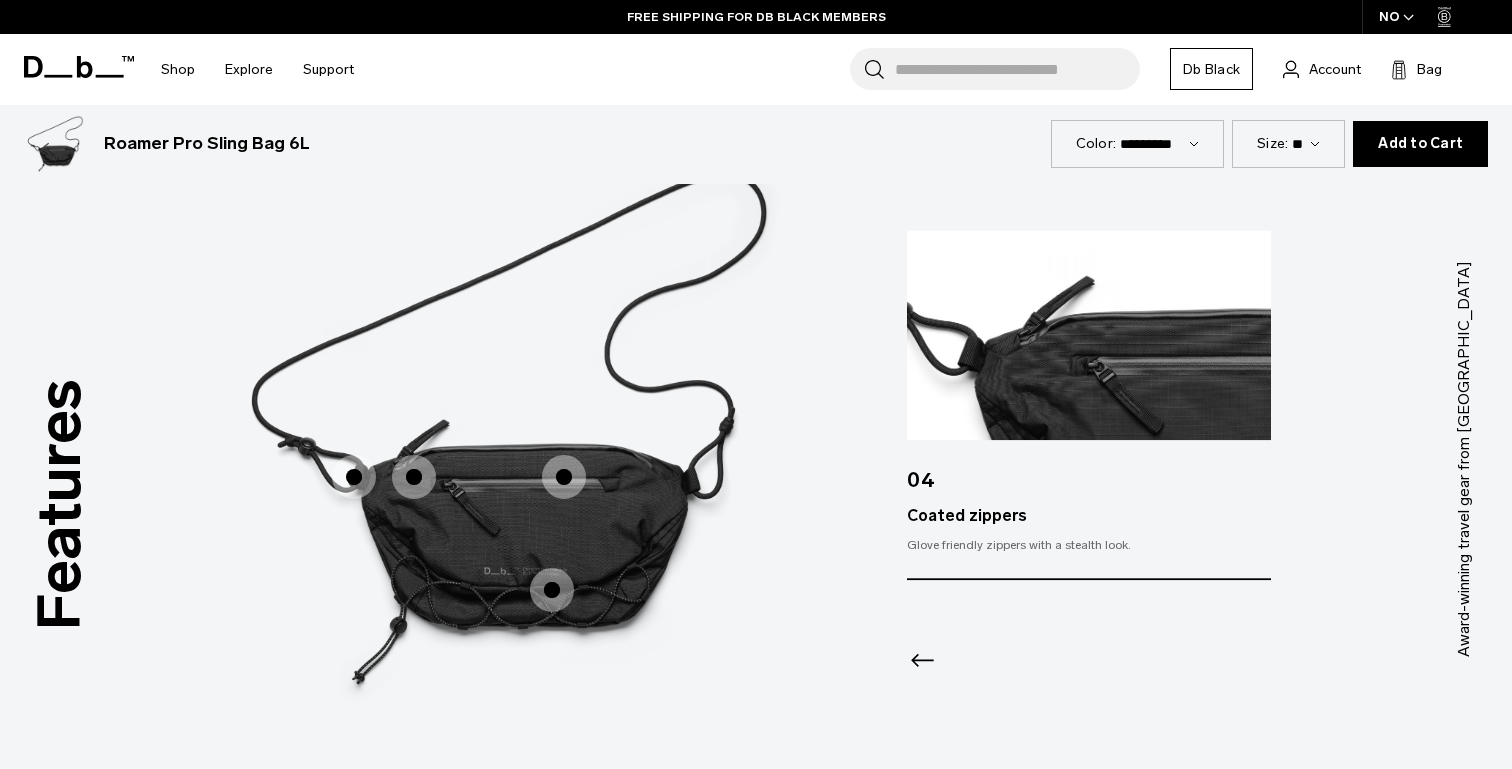 click at bounding box center (564, 477) 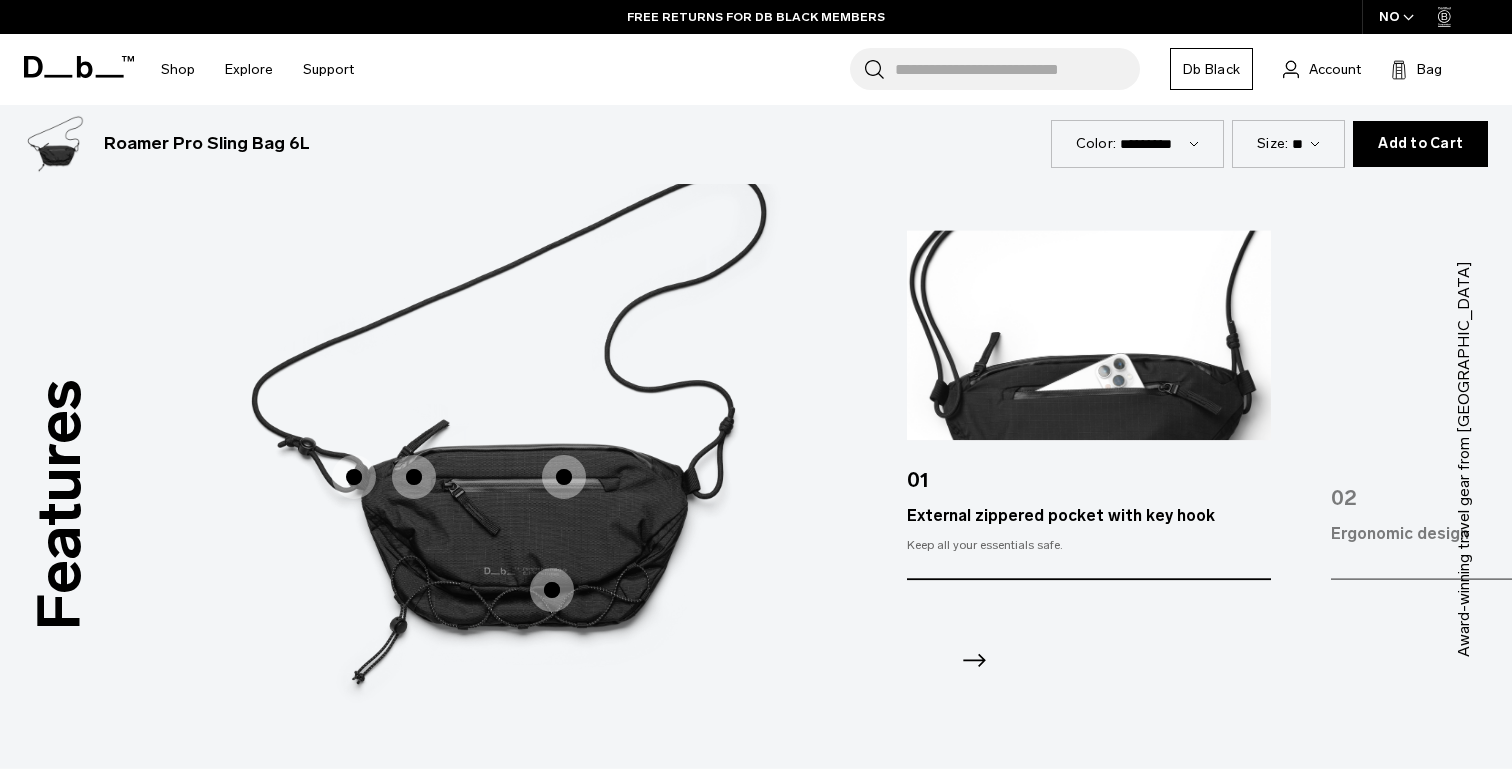 click at bounding box center (552, 590) 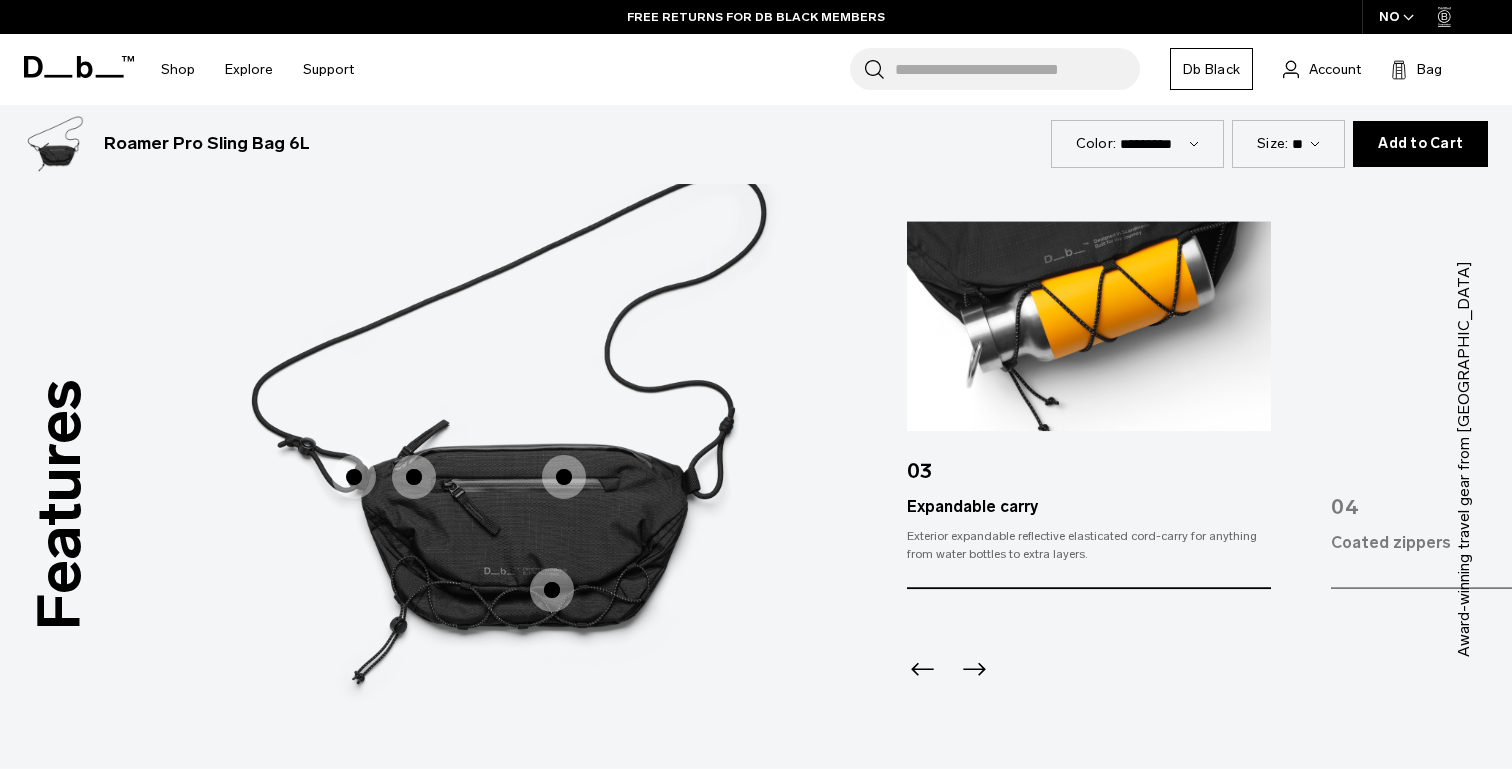 click at bounding box center (354, 477) 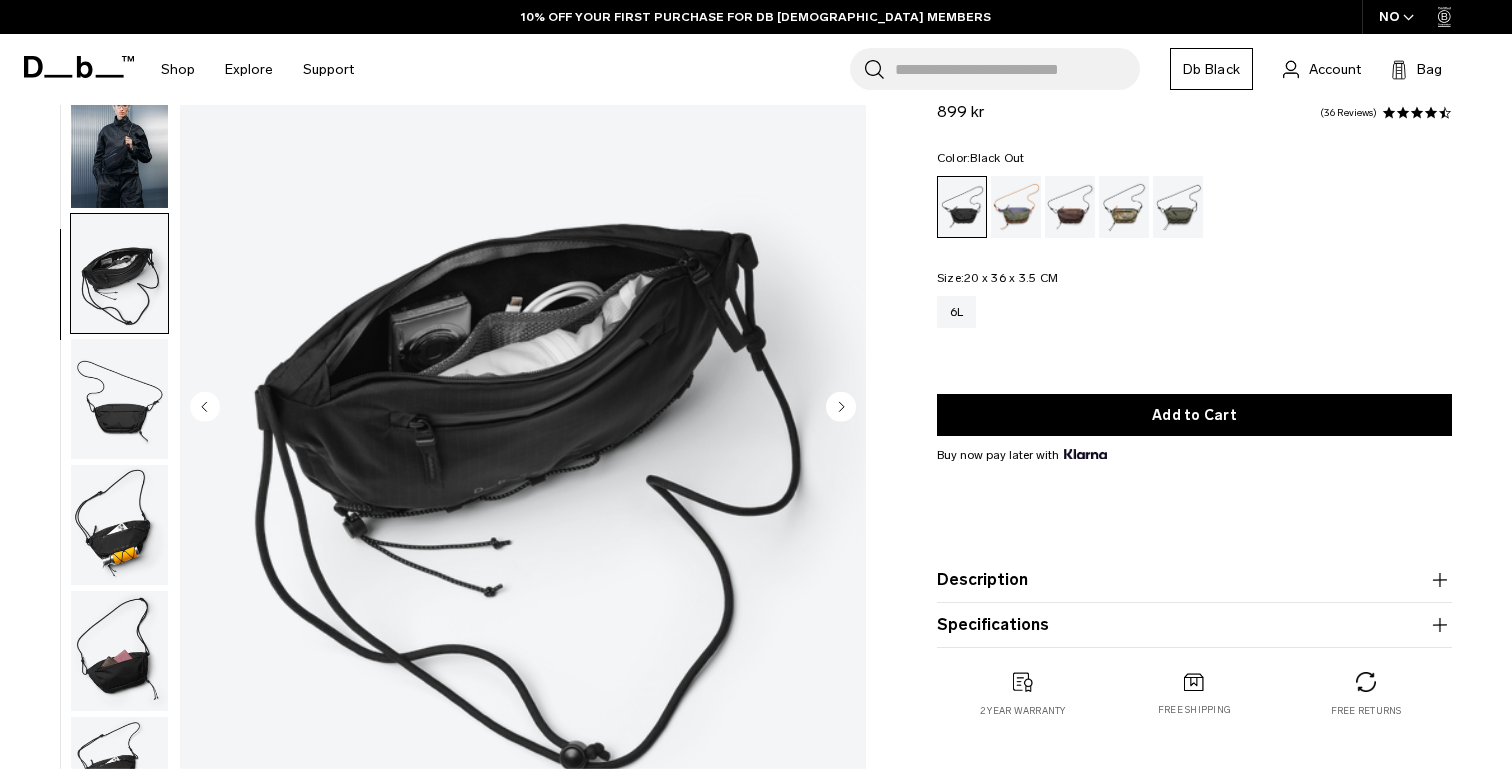 scroll, scrollTop: 0, scrollLeft: 0, axis: both 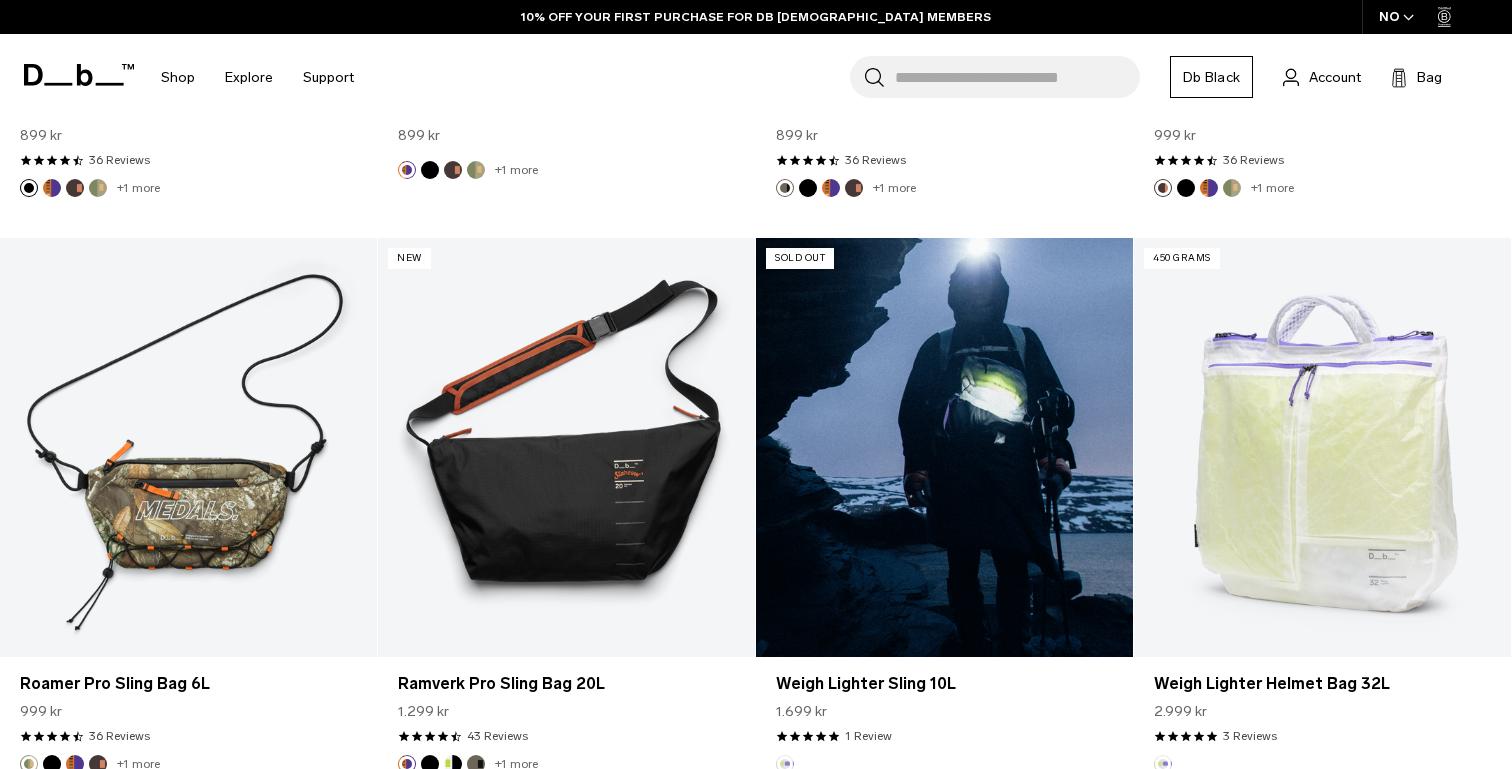 click at bounding box center (944, 447) 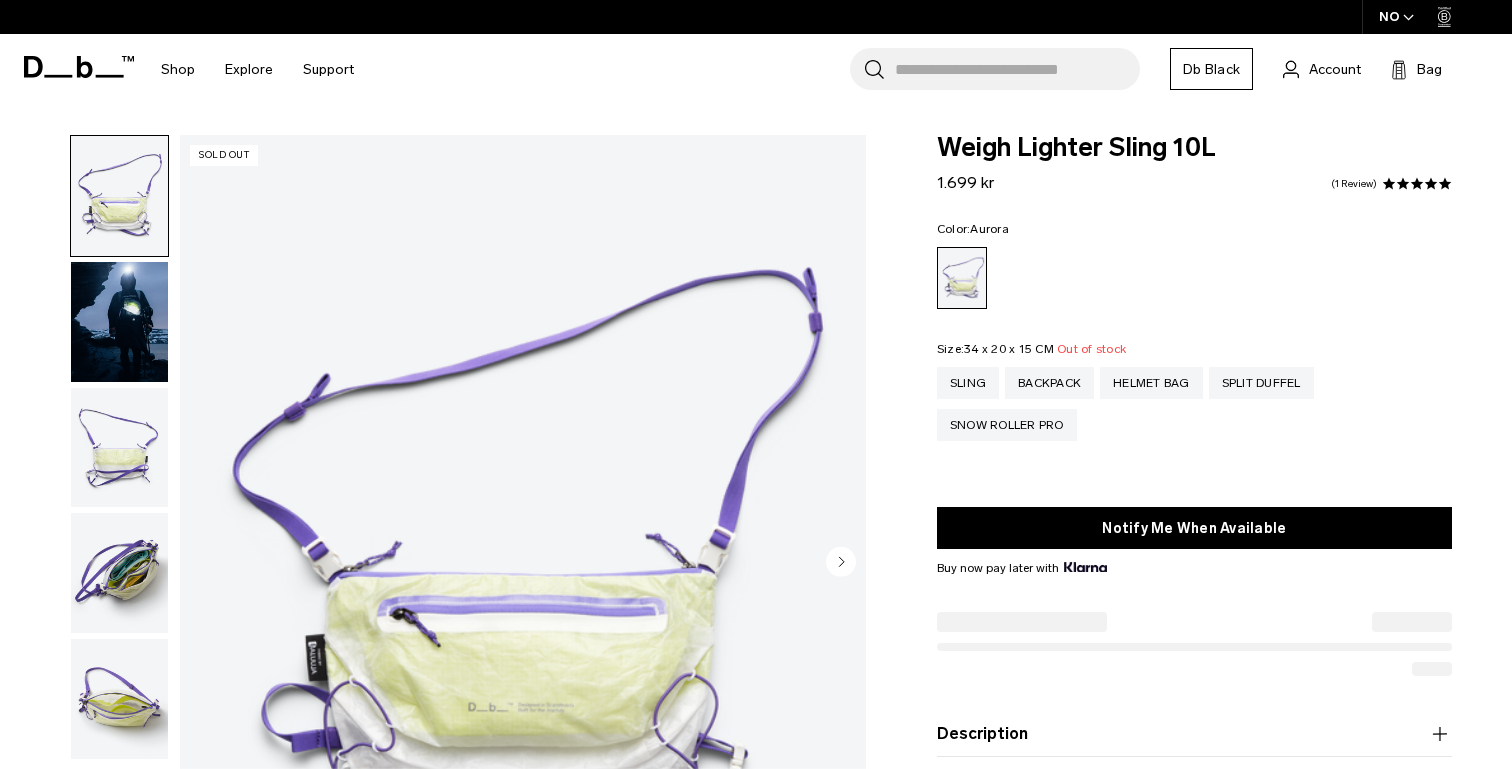 scroll, scrollTop: 0, scrollLeft: 0, axis: both 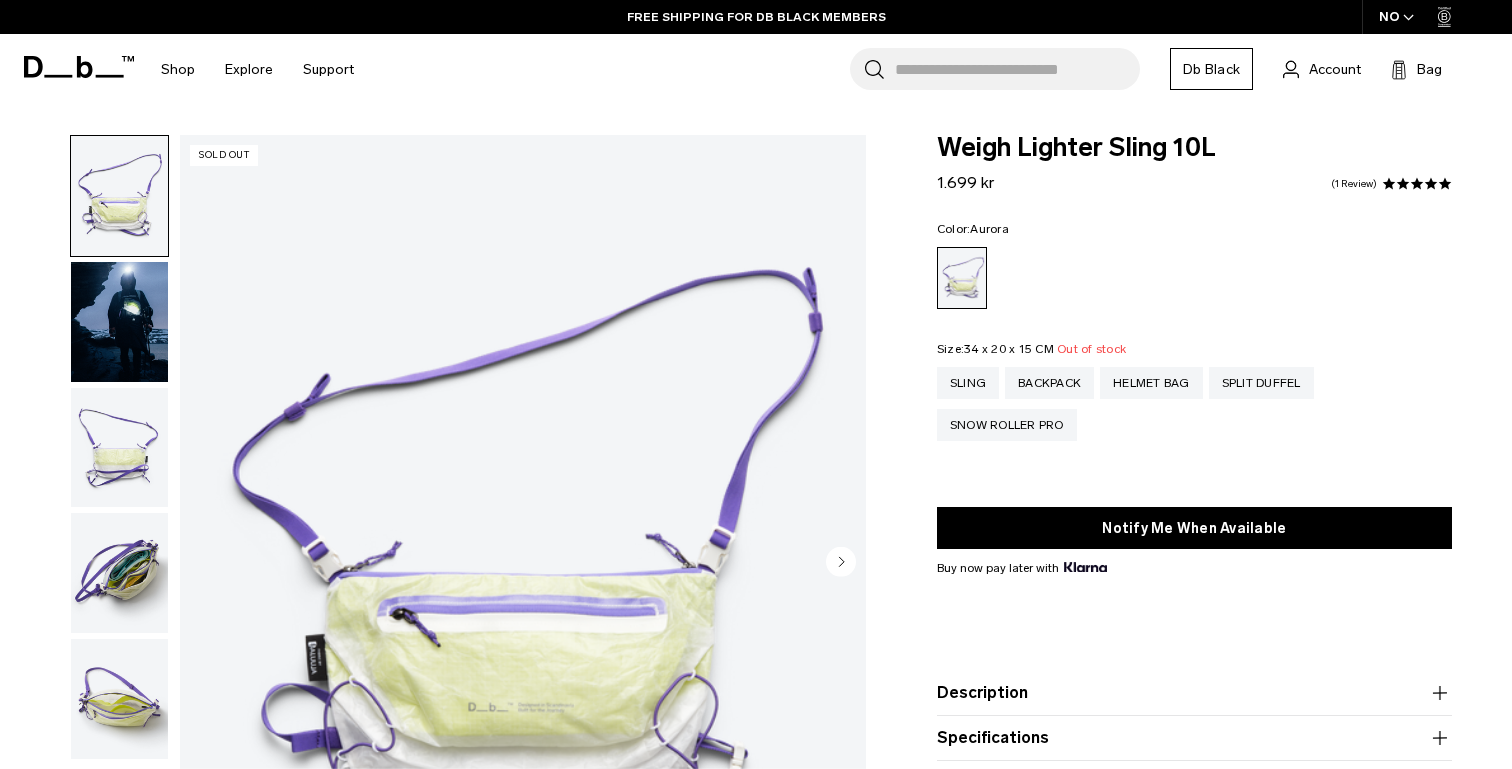 click at bounding box center [119, 322] 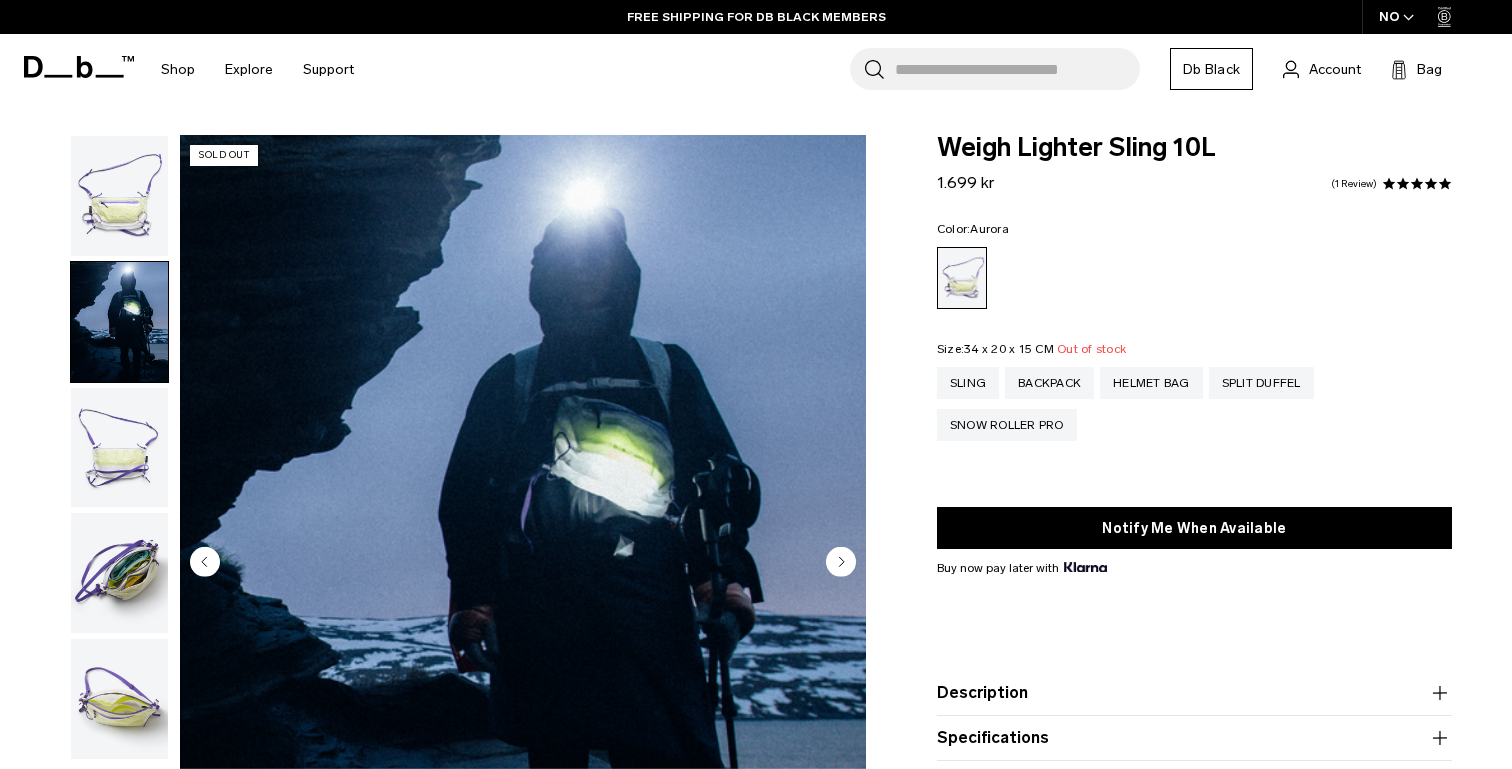 click at bounding box center [119, 448] 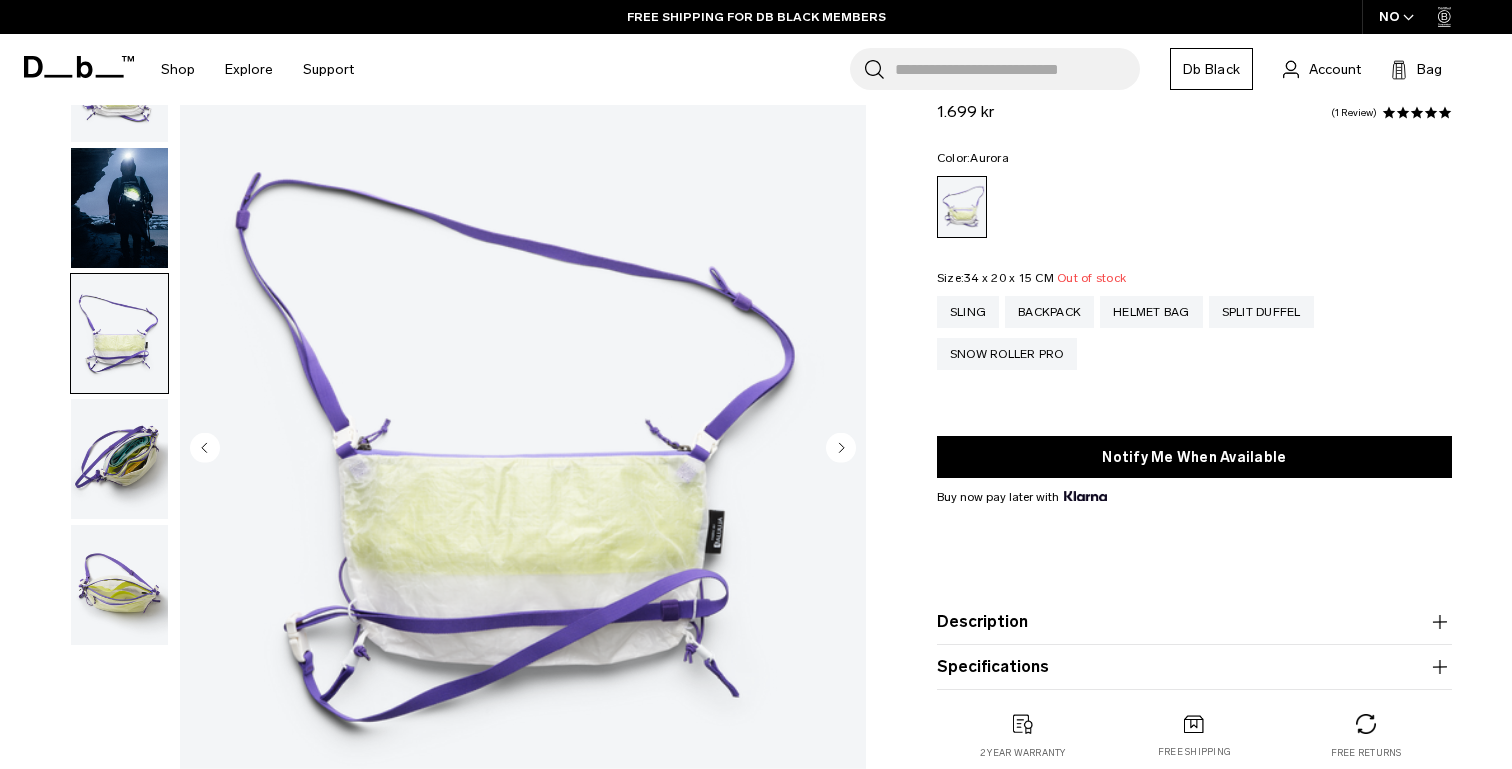 scroll, scrollTop: 131, scrollLeft: 0, axis: vertical 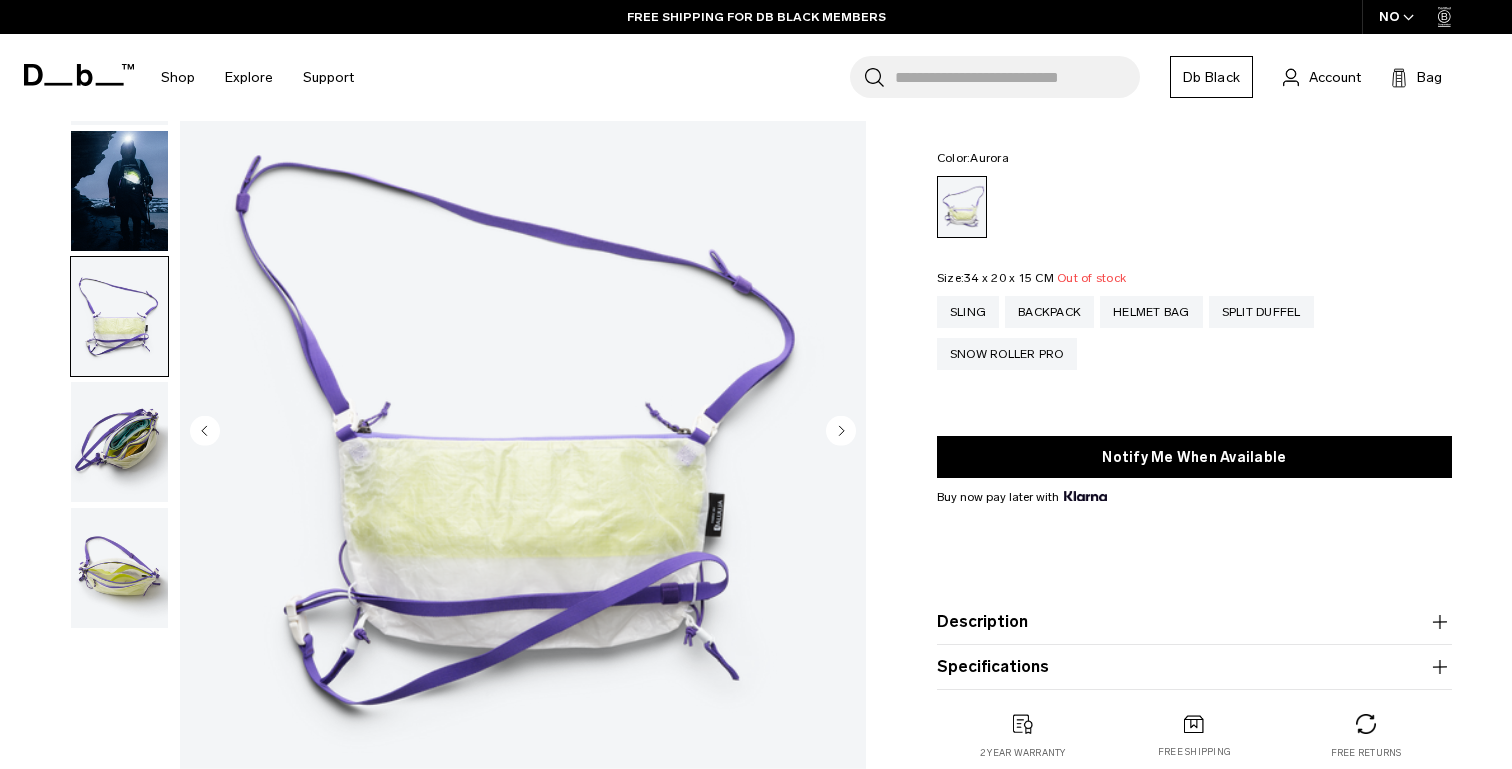 click at bounding box center (119, 442) 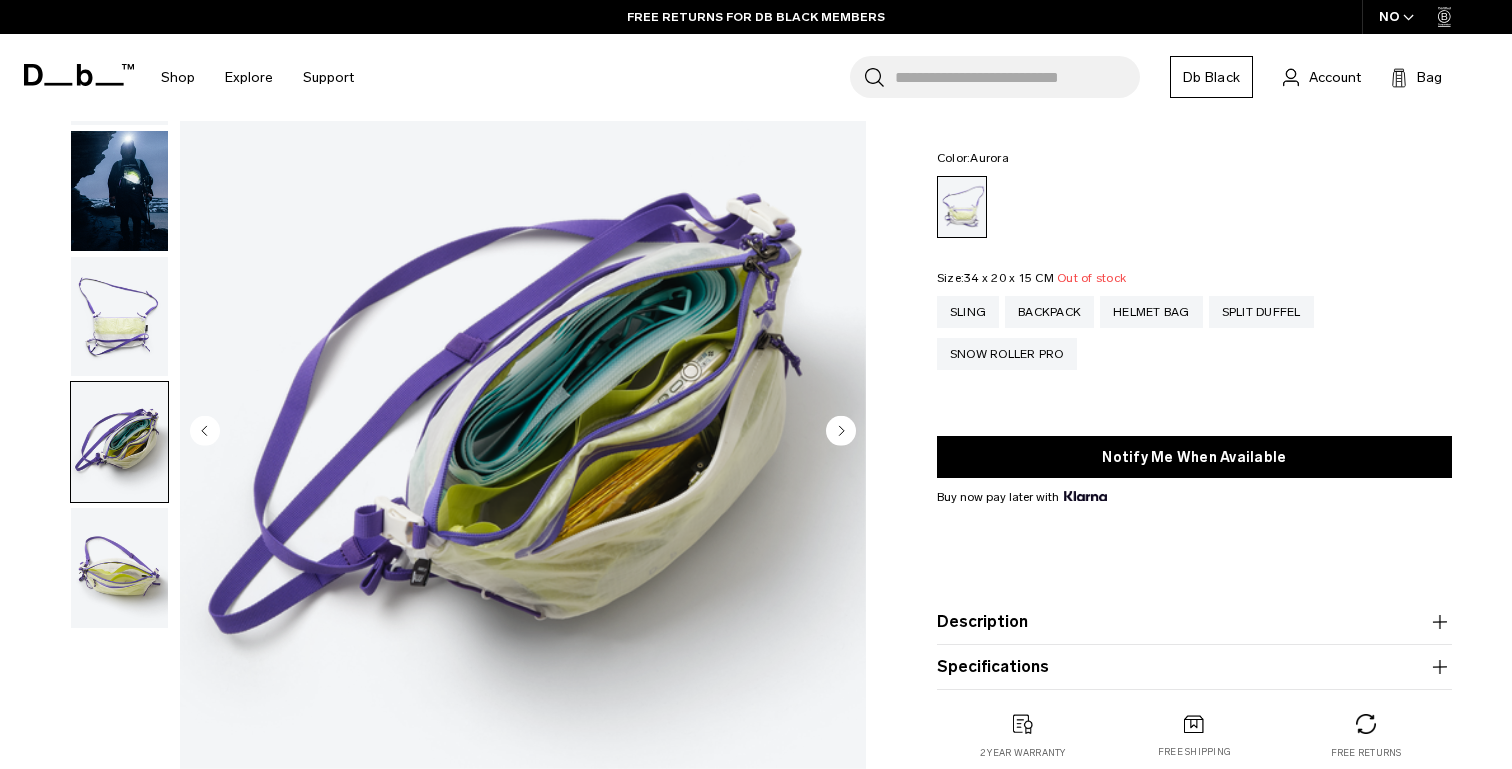 scroll, scrollTop: 91, scrollLeft: 0, axis: vertical 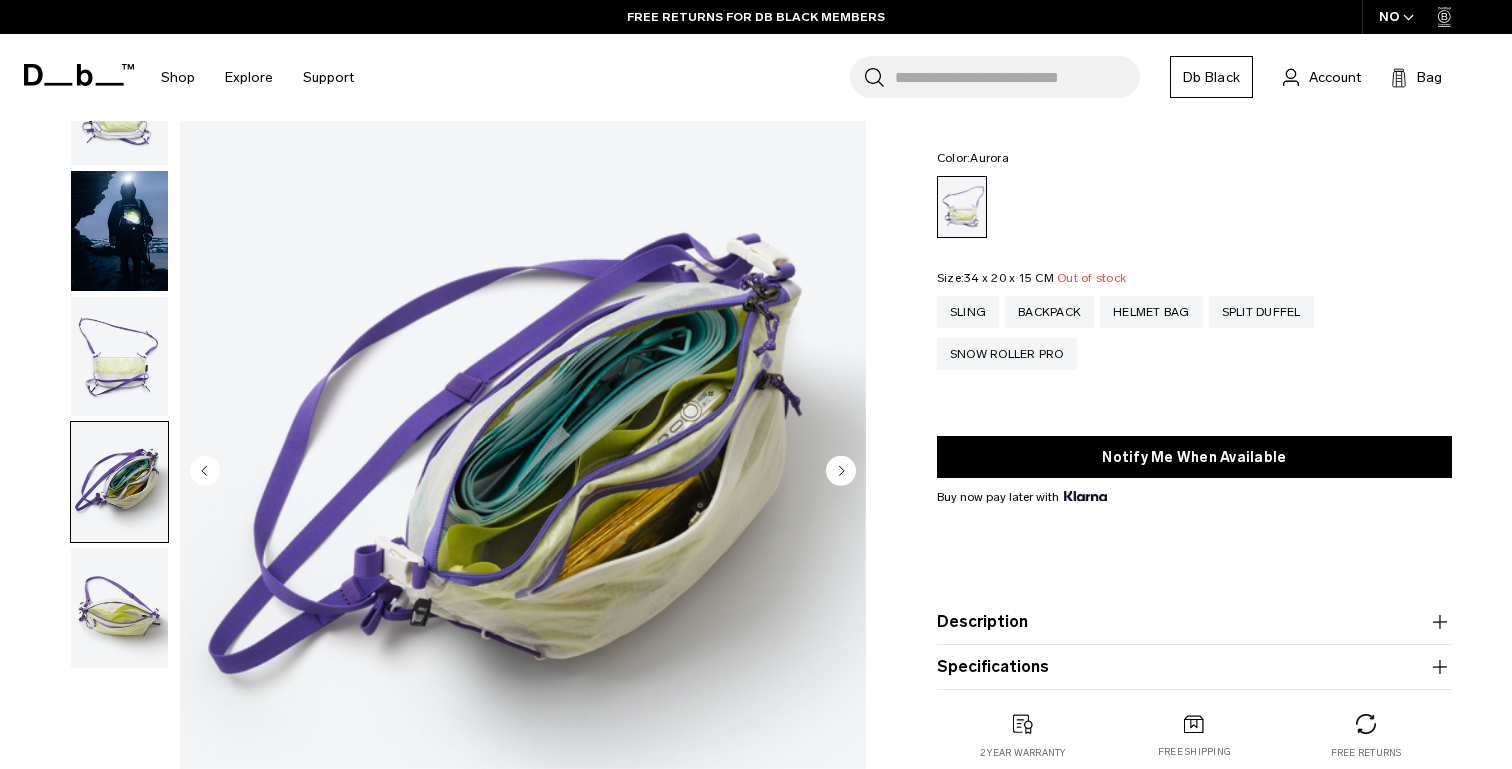 click at bounding box center [119, 608] 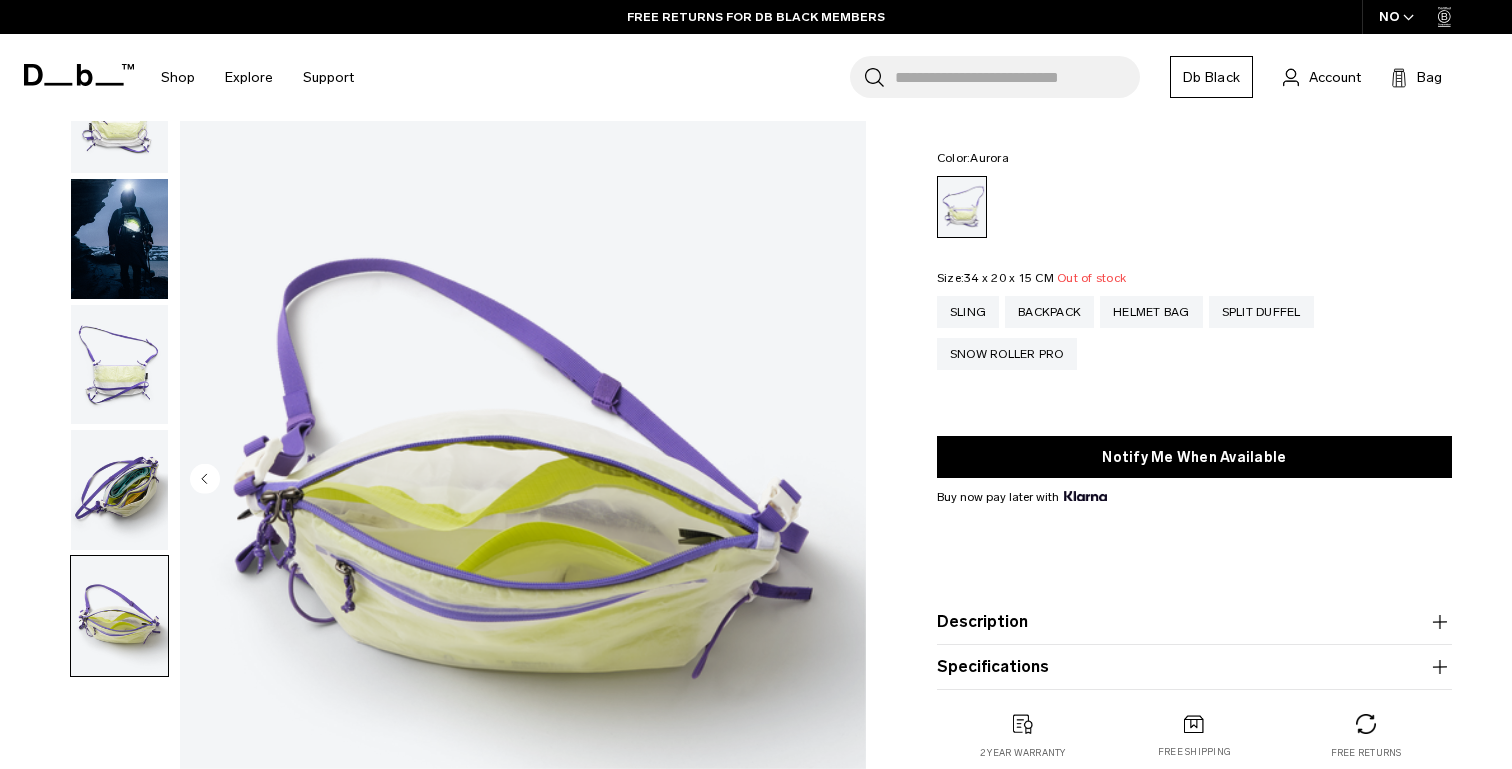 scroll, scrollTop: 0, scrollLeft: 0, axis: both 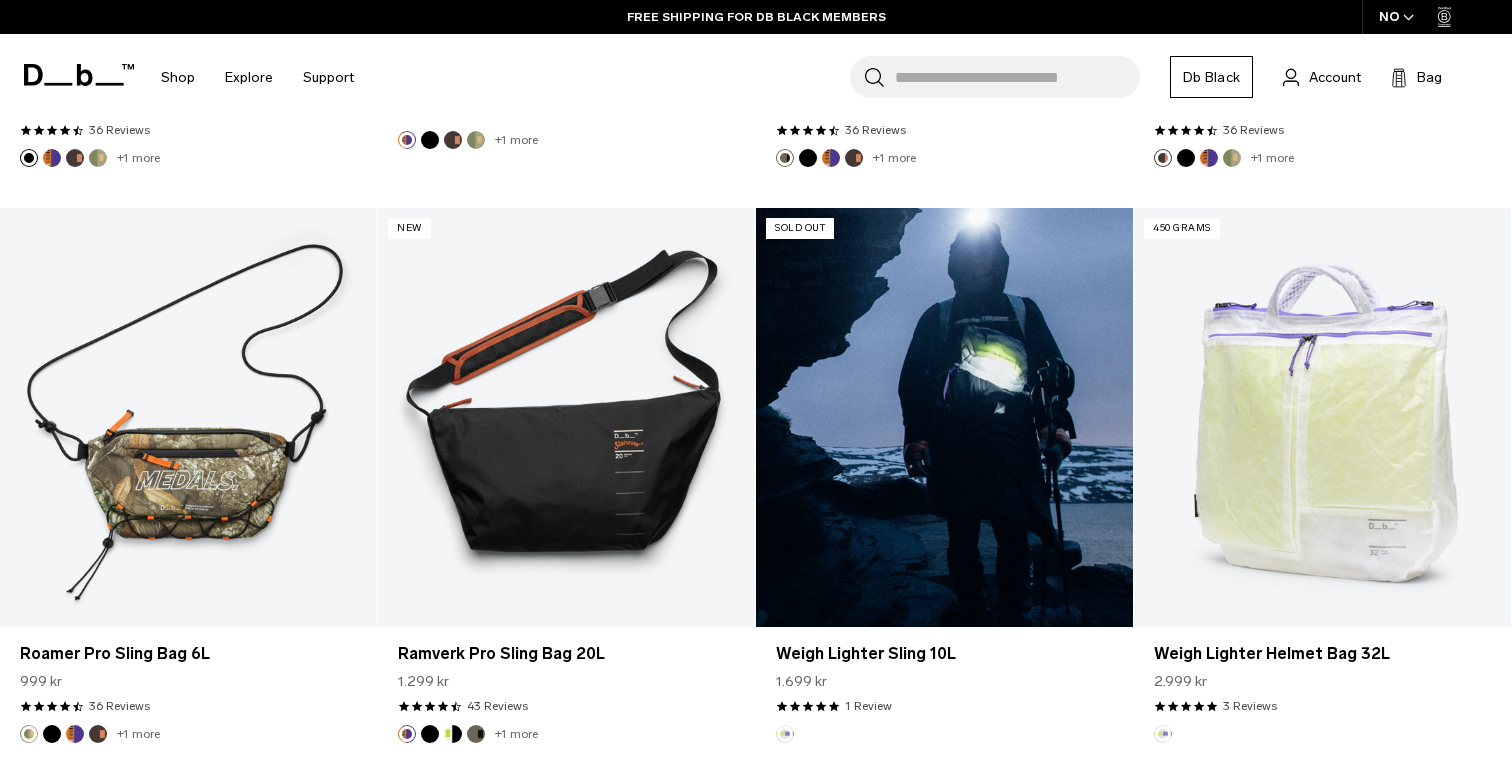 click at bounding box center [944, 417] 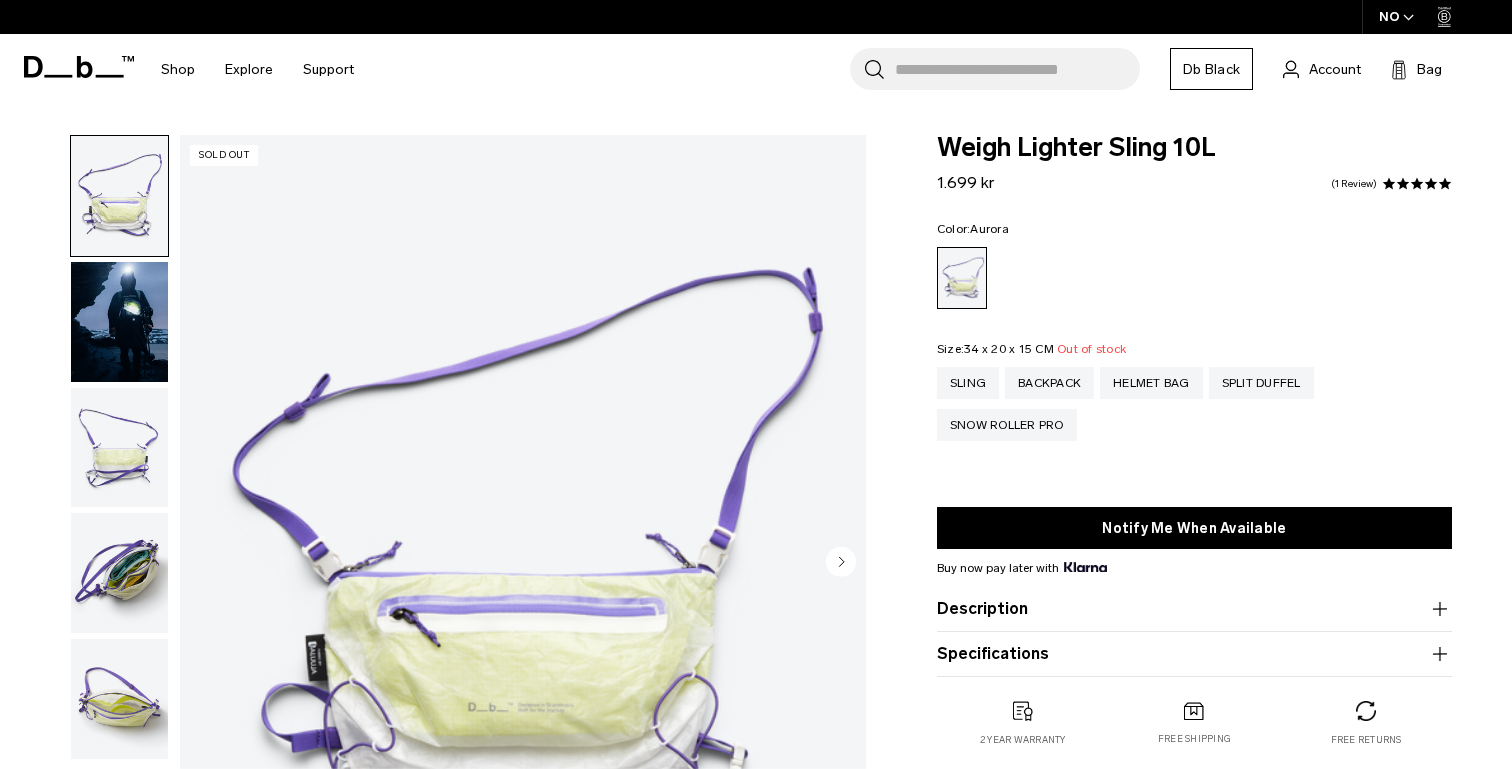 scroll, scrollTop: 0, scrollLeft: 0, axis: both 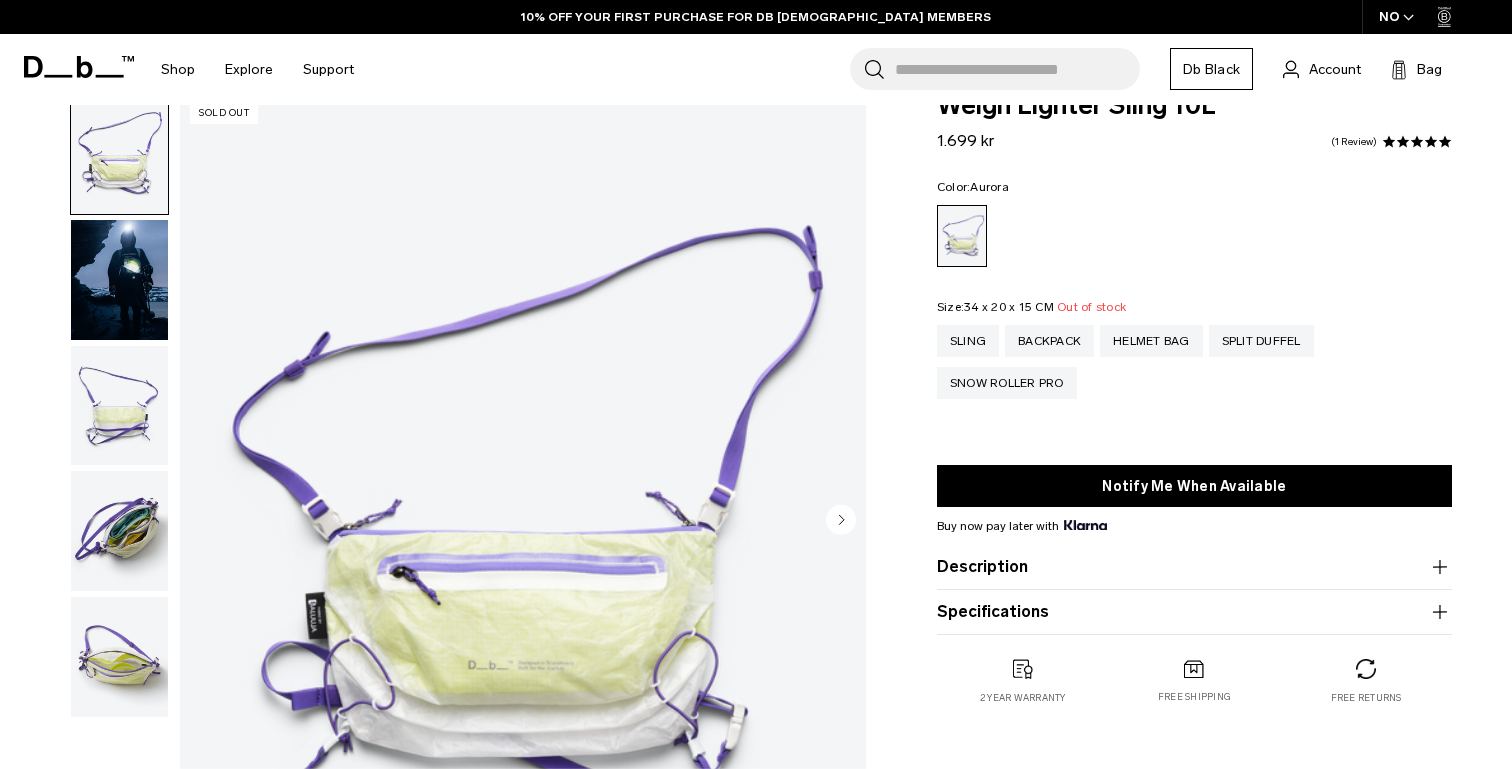 click at bounding box center [119, 280] 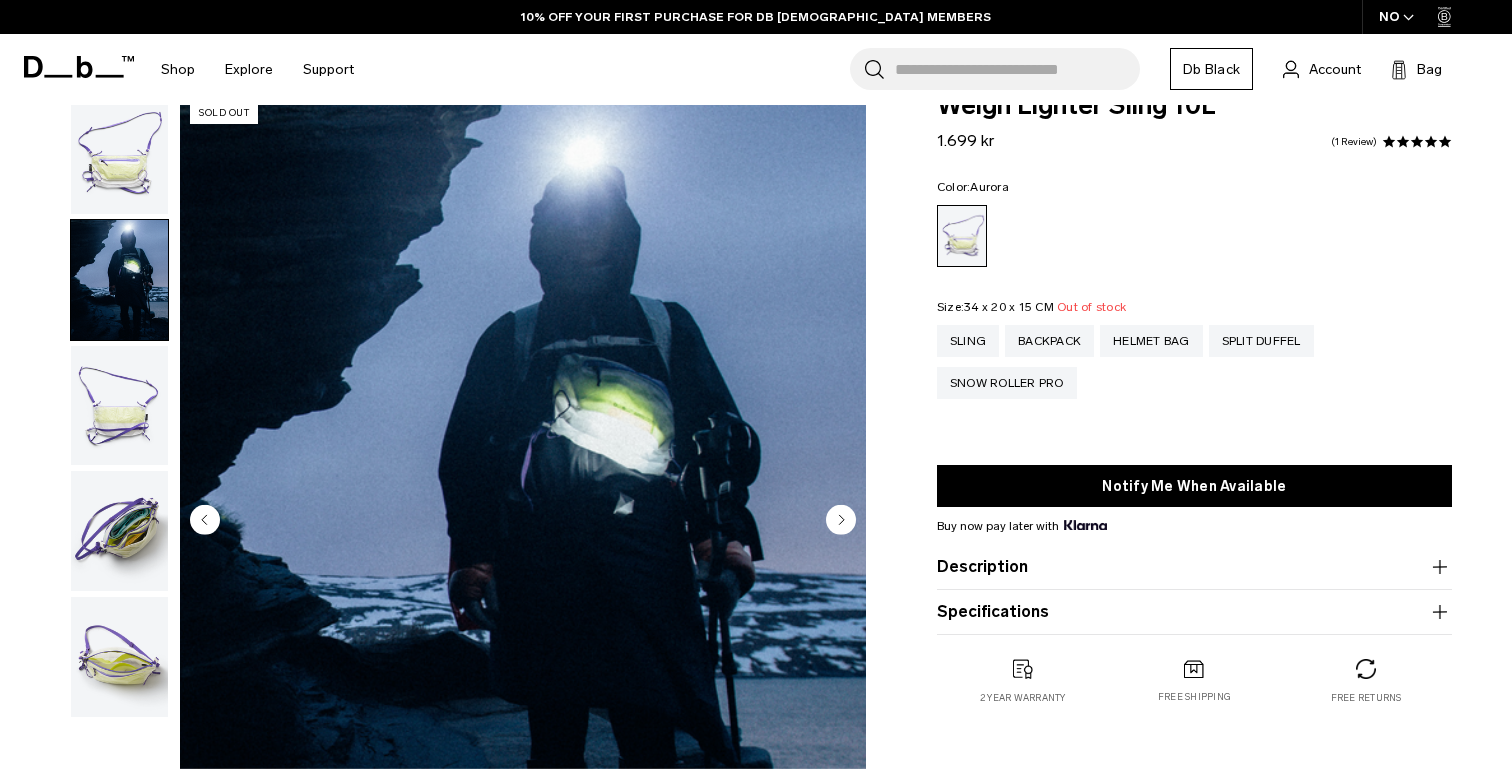 click at bounding box center [119, 406] 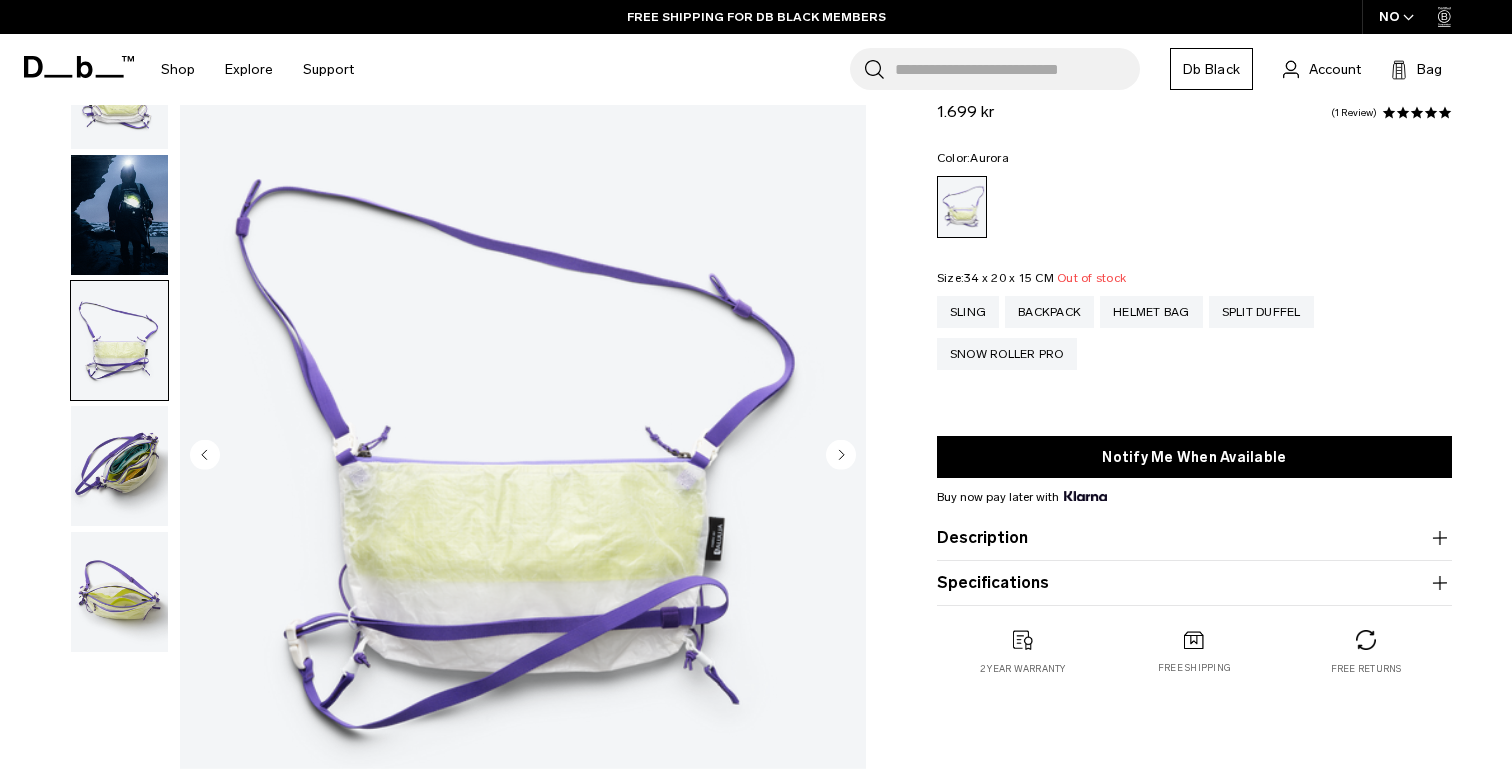 scroll, scrollTop: 105, scrollLeft: 0, axis: vertical 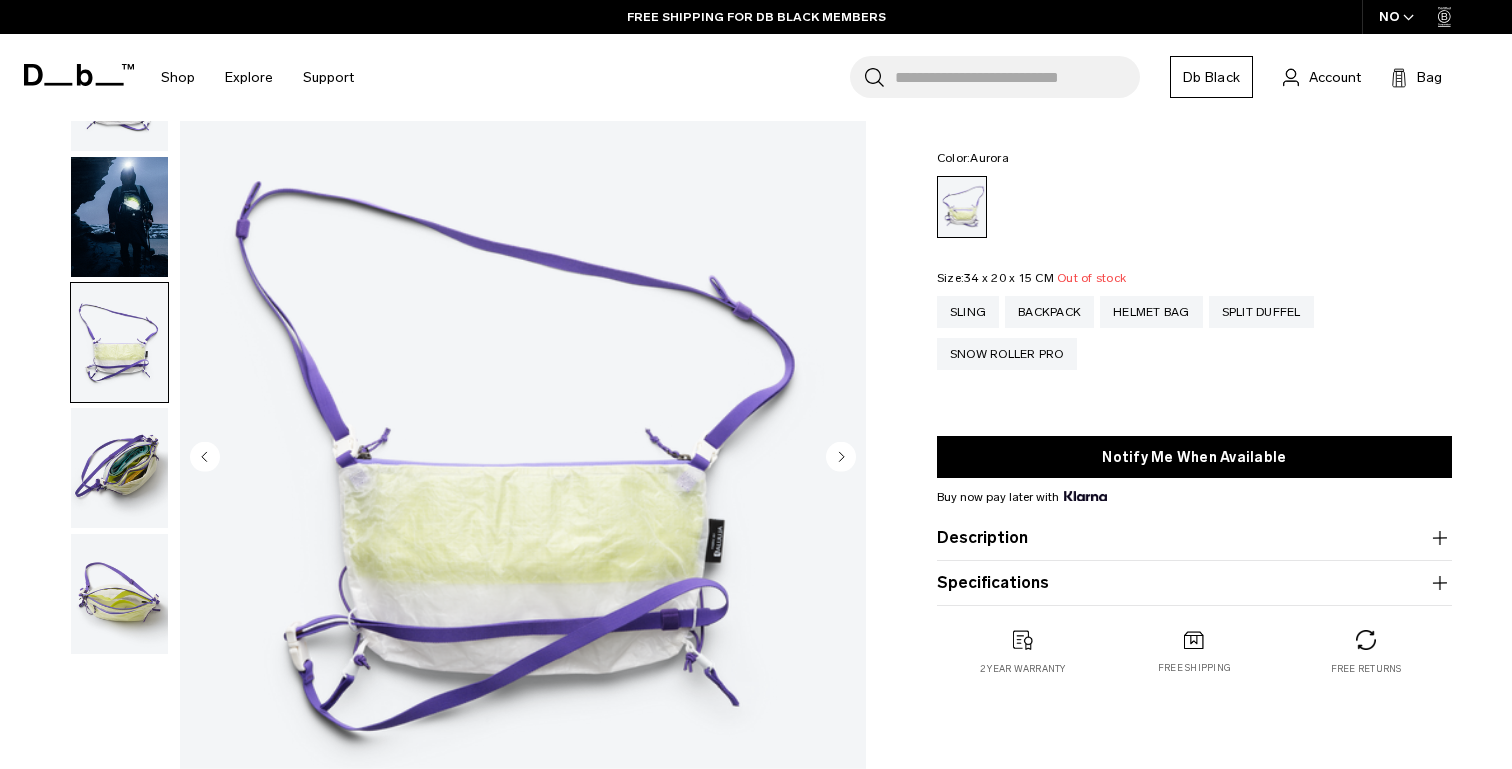click 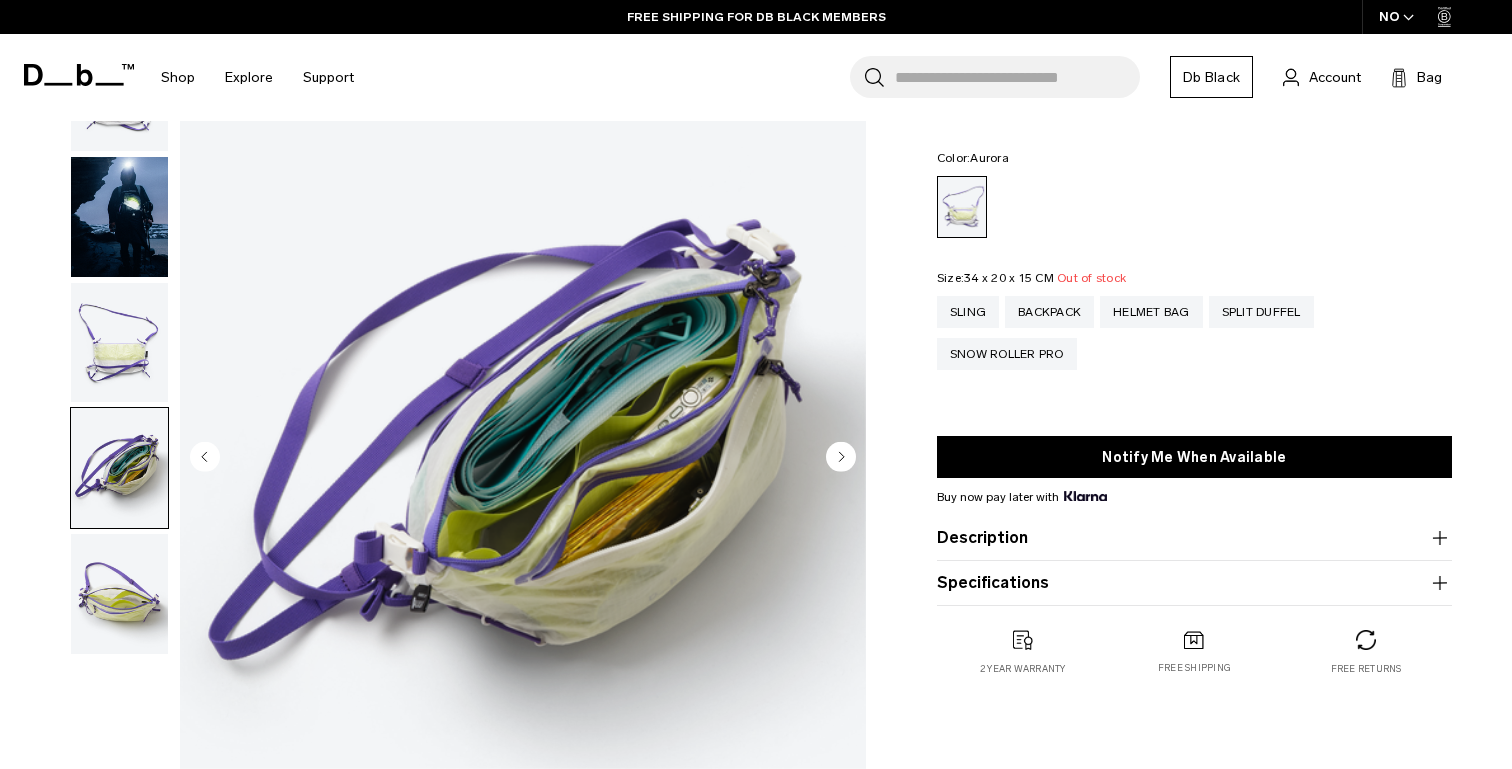 click 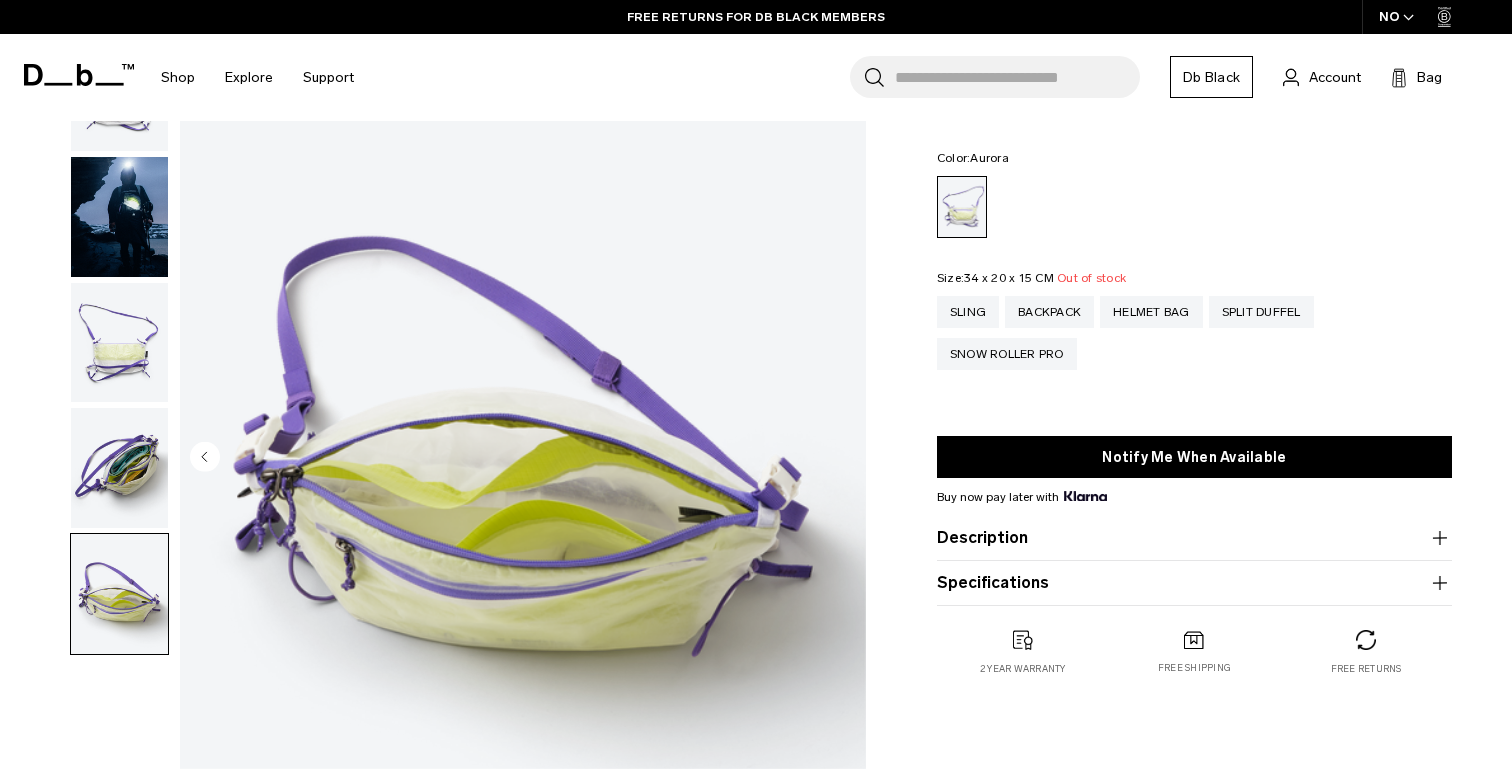 click at bounding box center [523, 458] 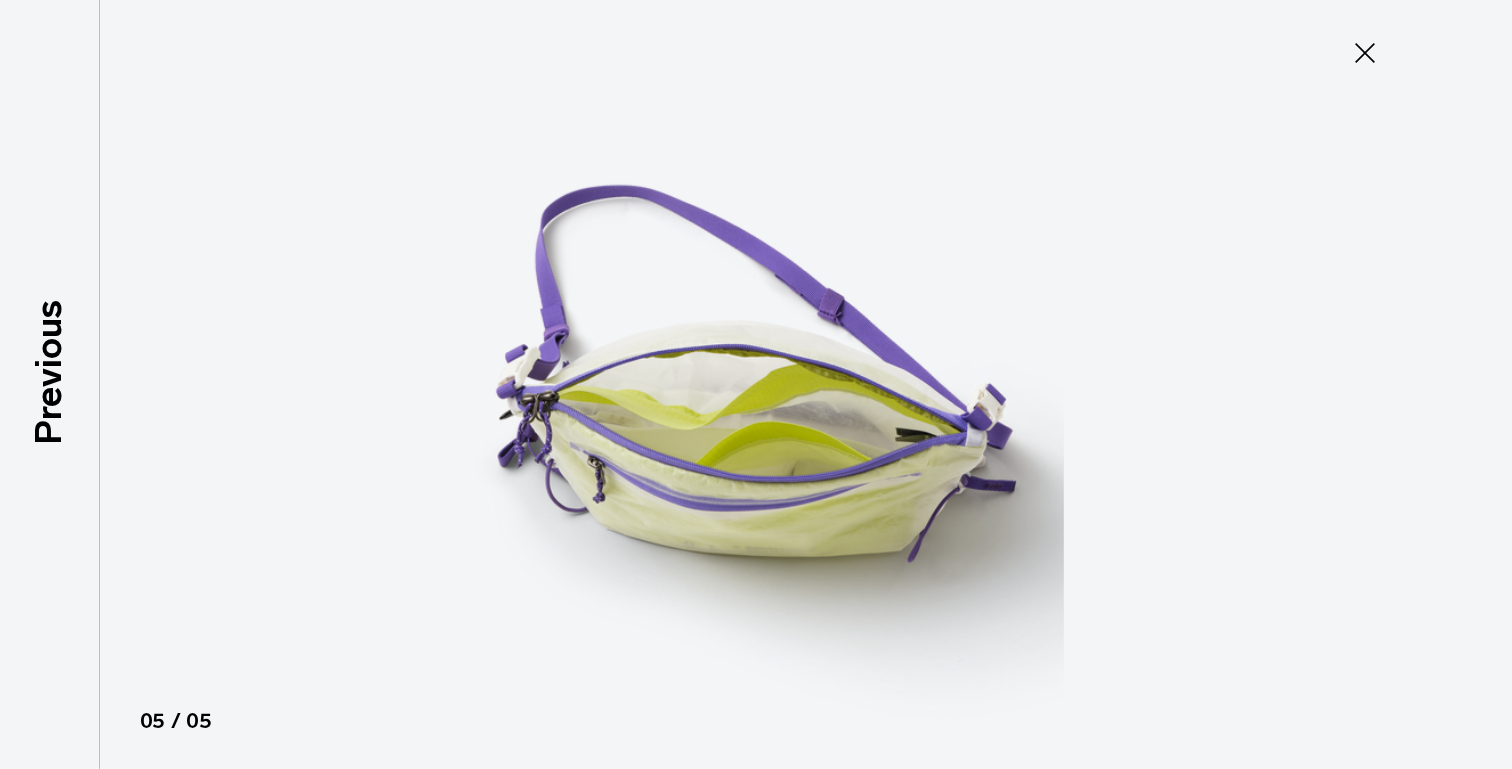 click at bounding box center [756, 384] 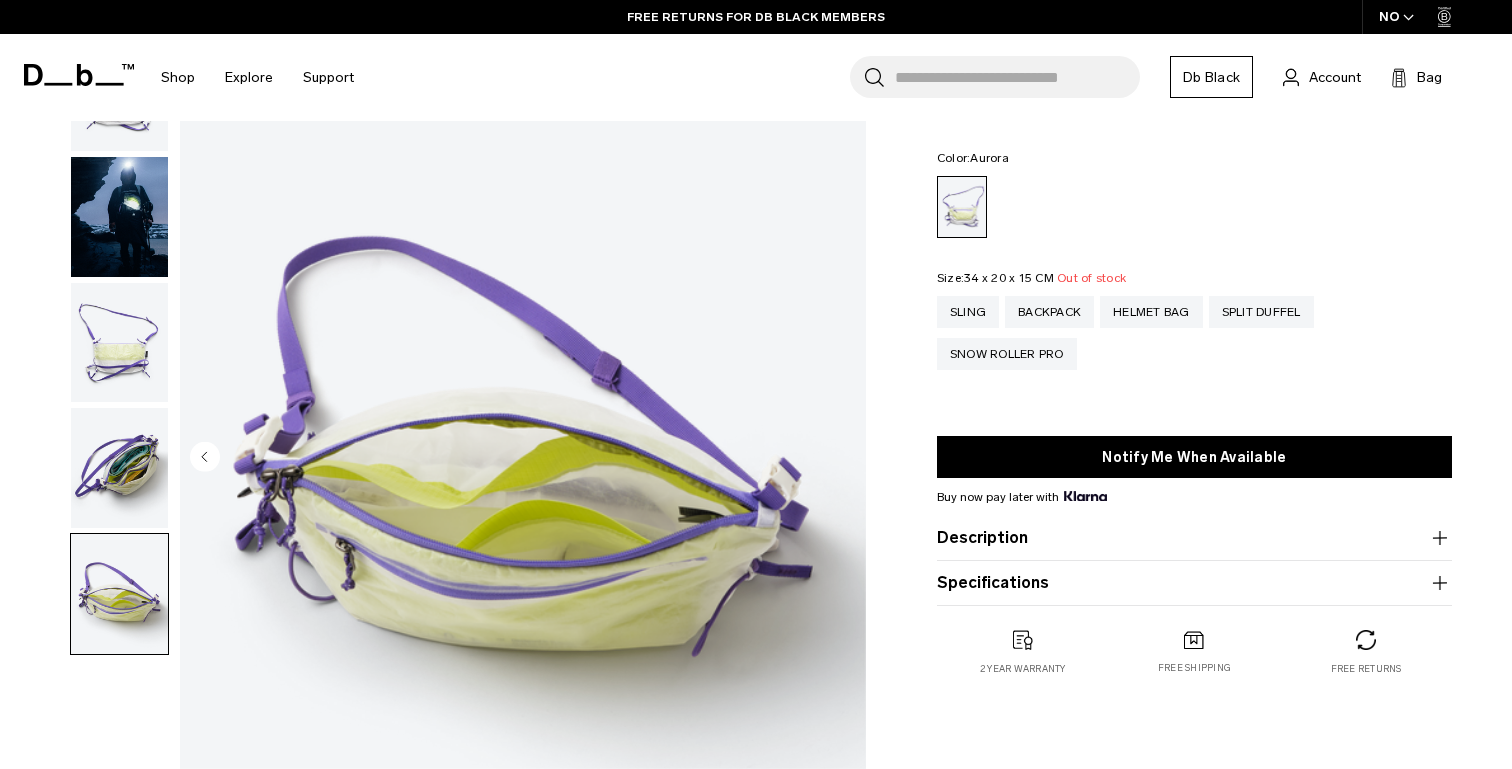 click at bounding box center (119, 217) 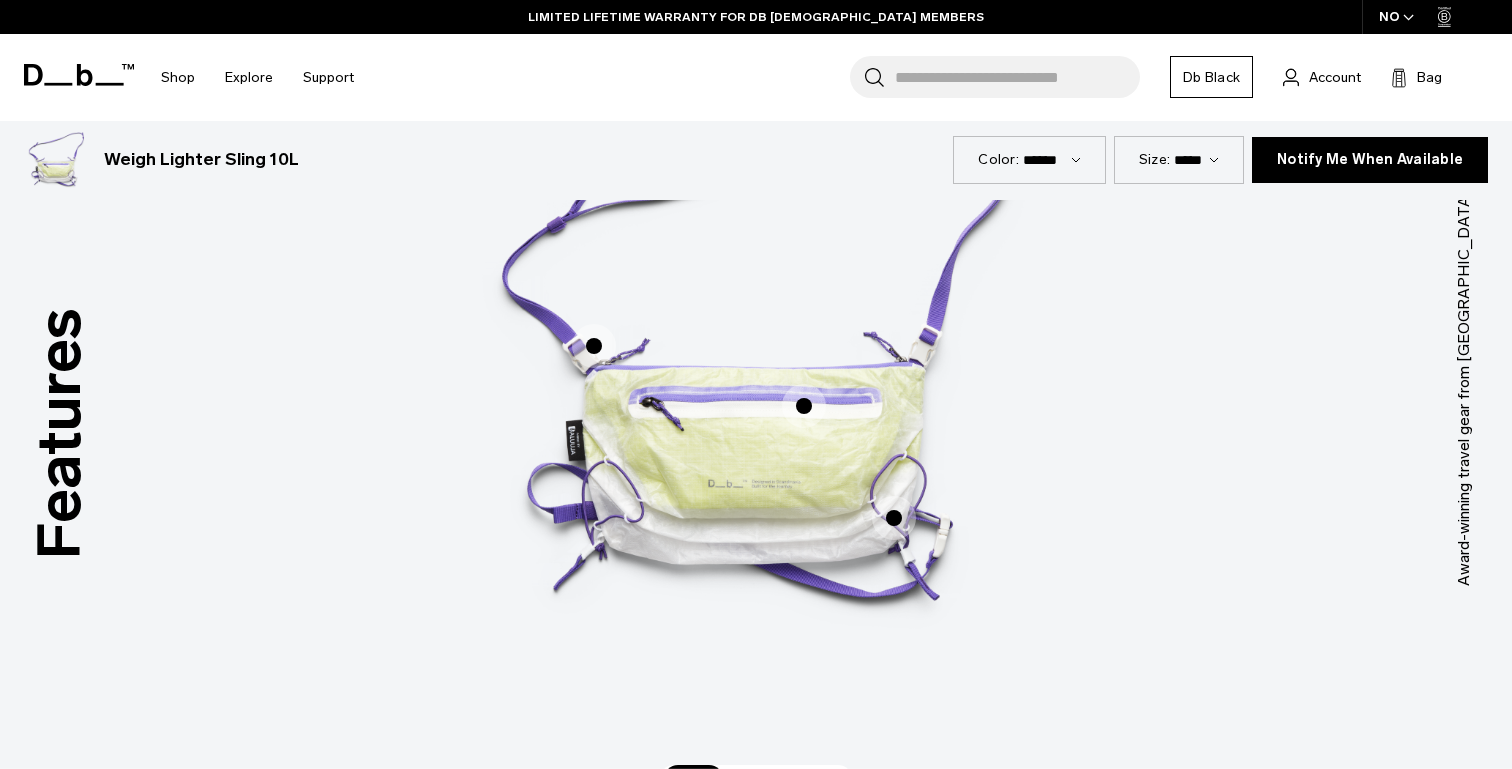 scroll, scrollTop: 1145, scrollLeft: 0, axis: vertical 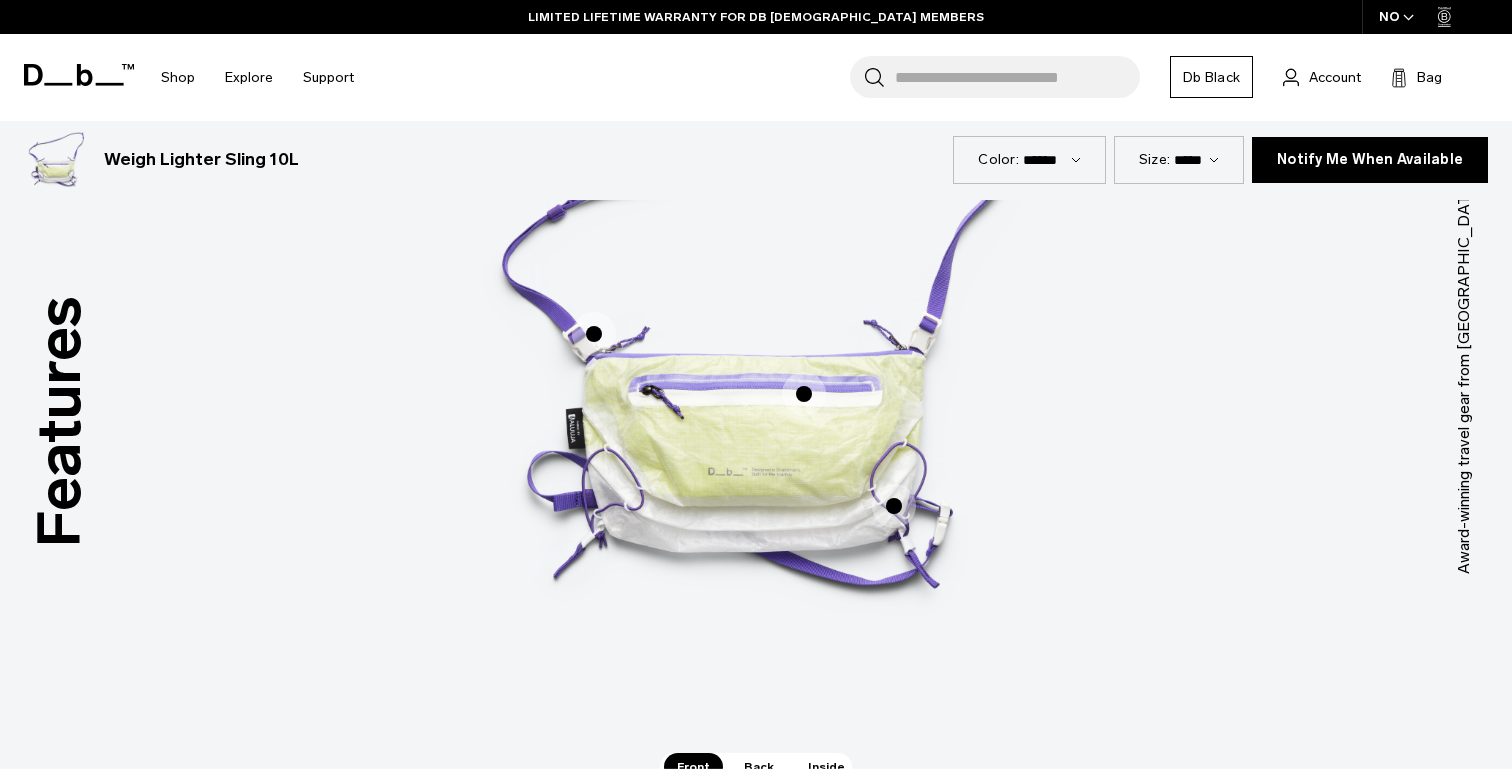 click at bounding box center (594, 334) 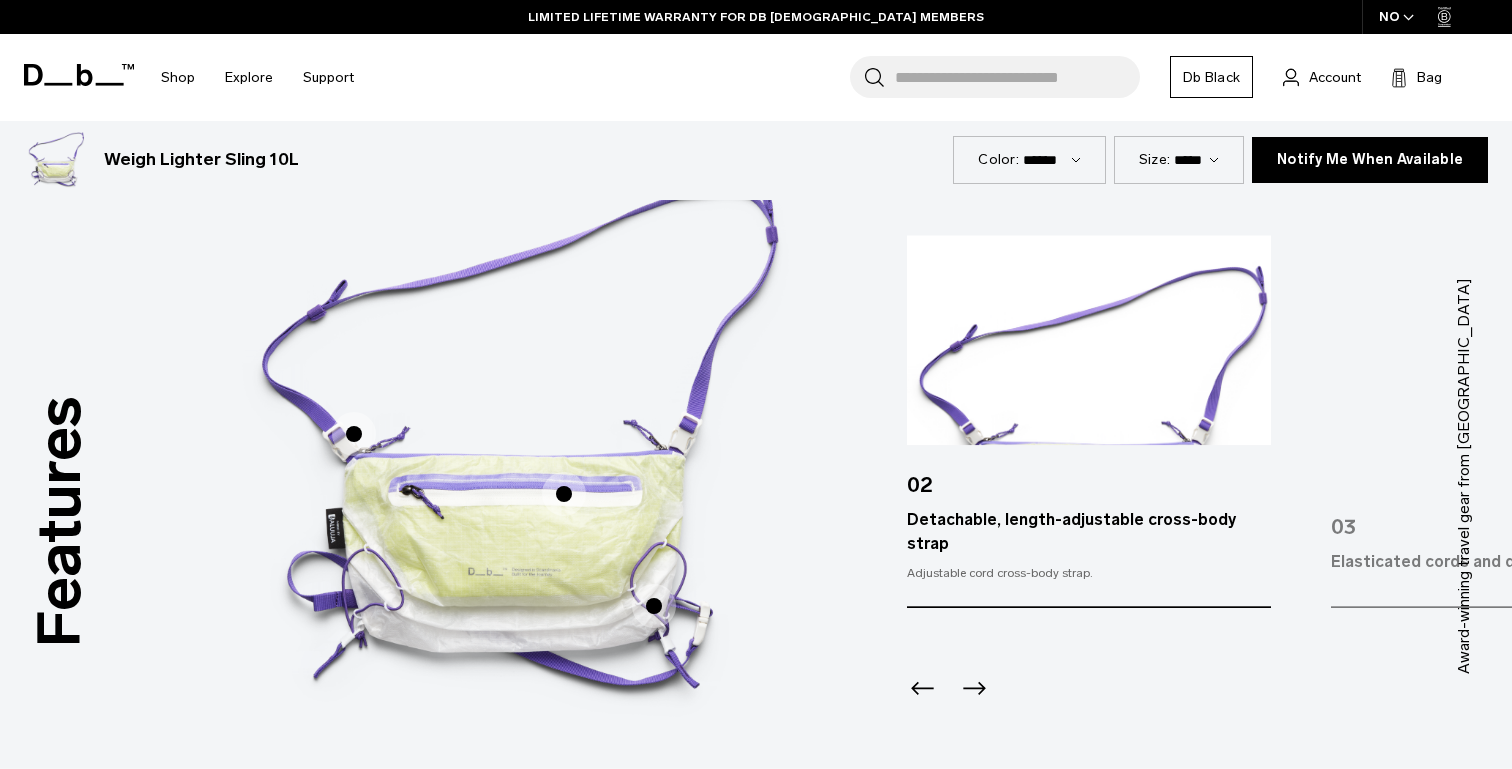 scroll, scrollTop: 1040, scrollLeft: 0, axis: vertical 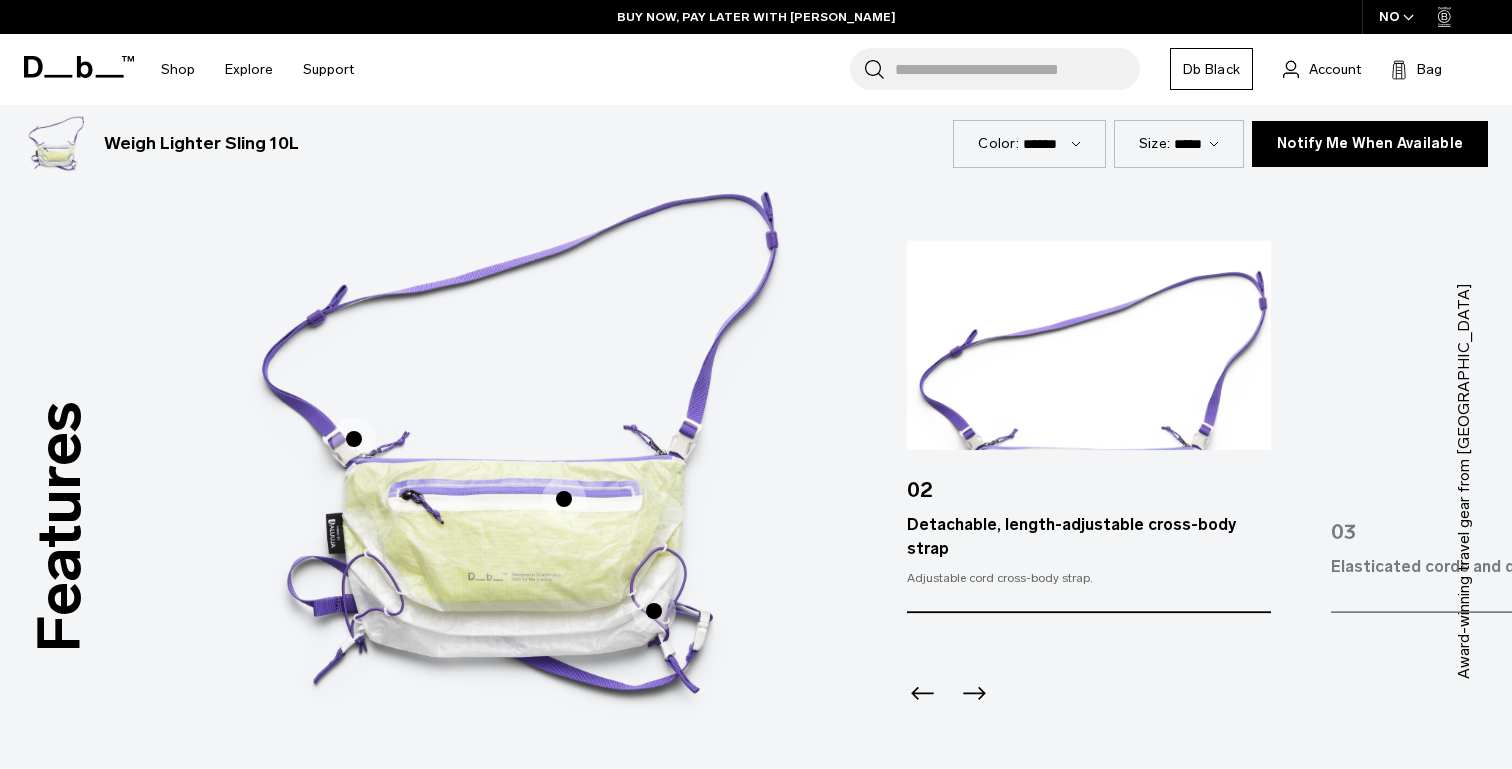 click at bounding box center (654, 611) 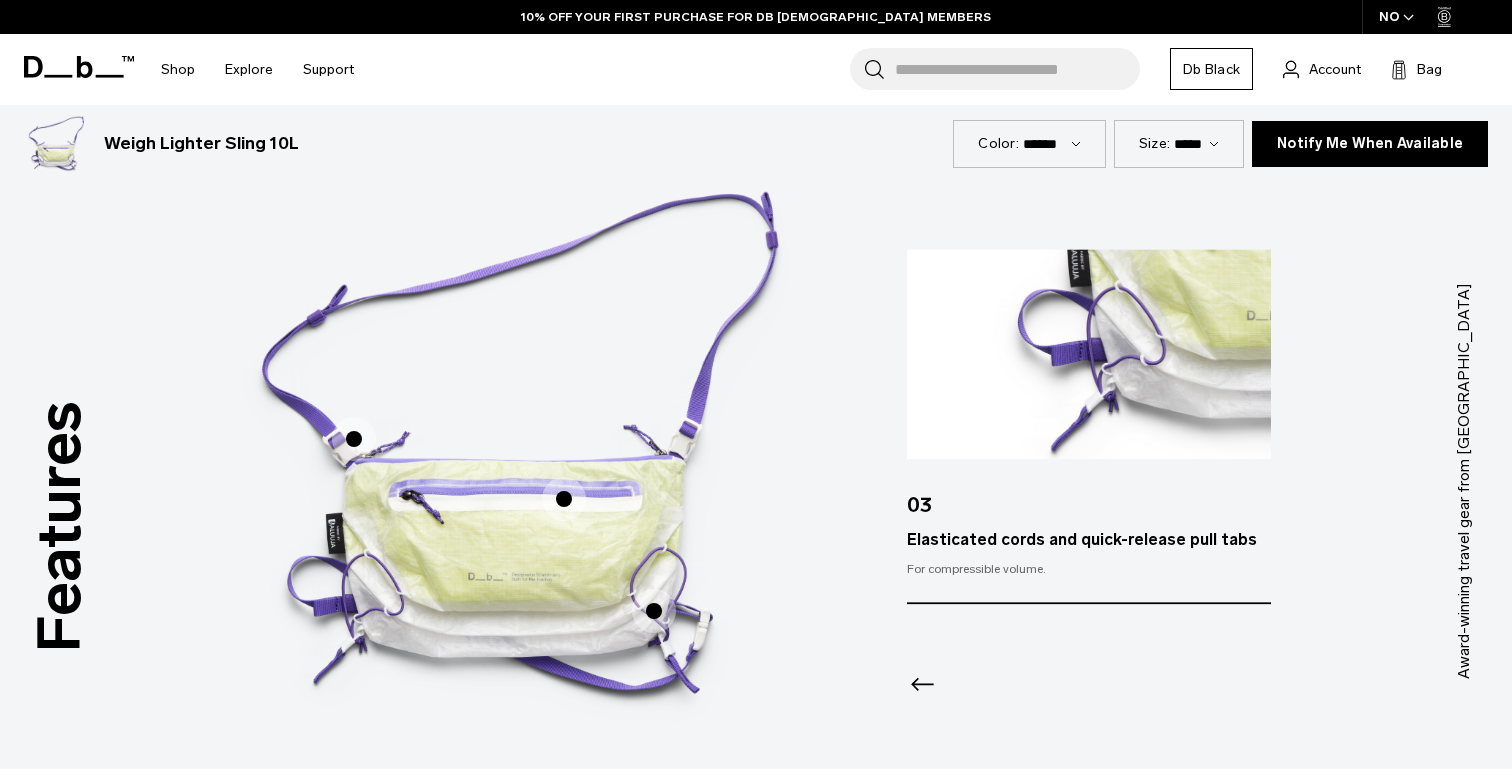 click at bounding box center (564, 499) 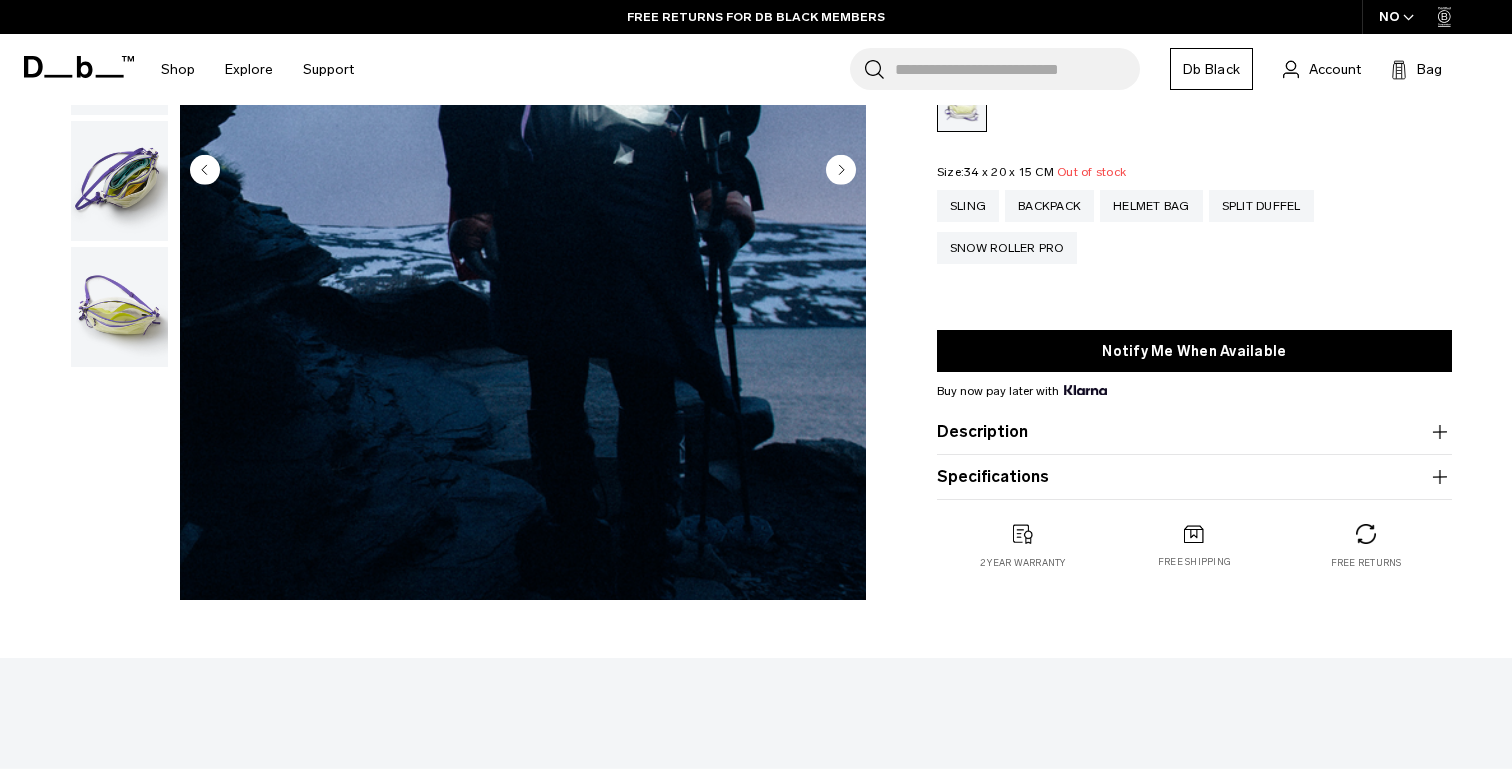 scroll, scrollTop: 0, scrollLeft: 0, axis: both 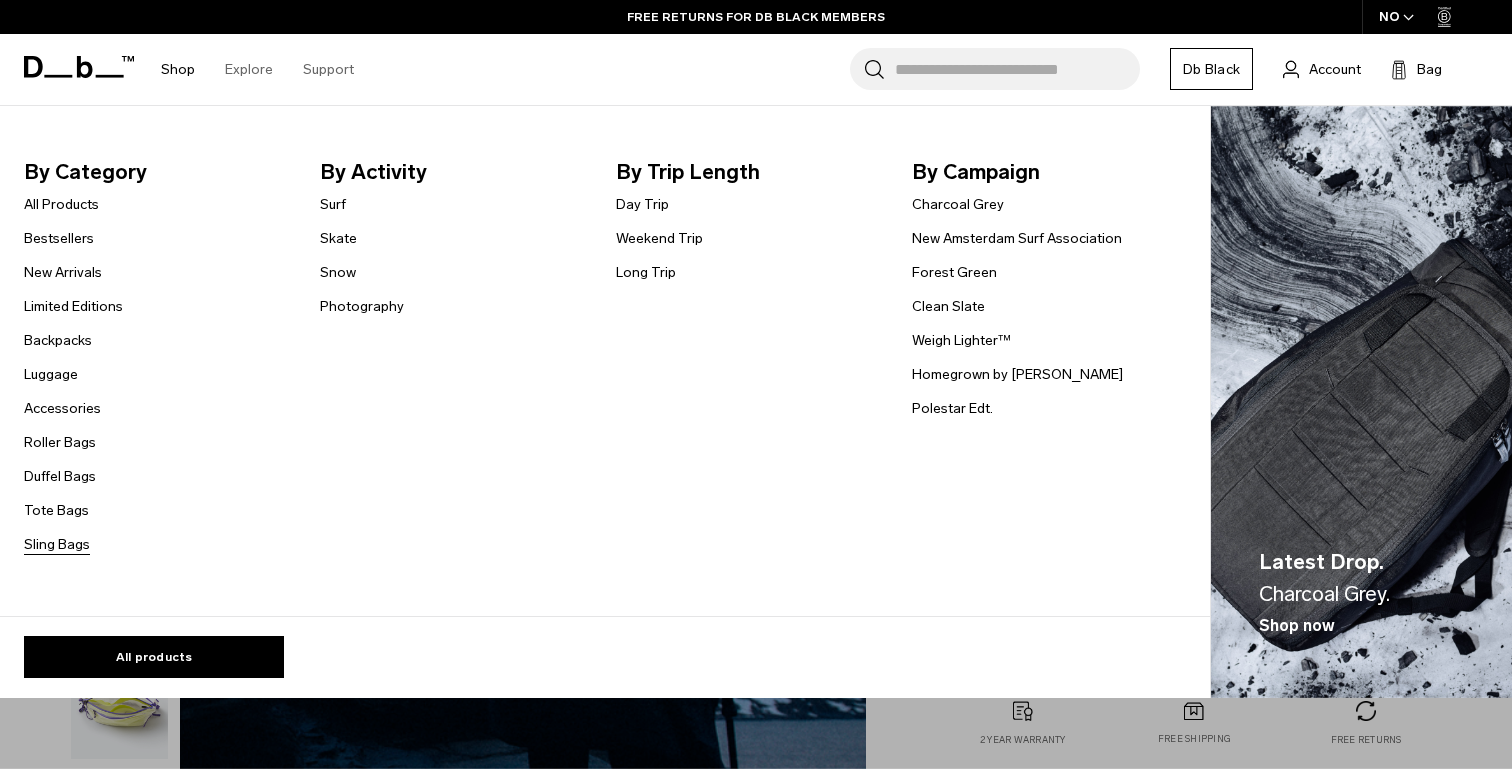 click on "Sling Bags" at bounding box center [57, 544] 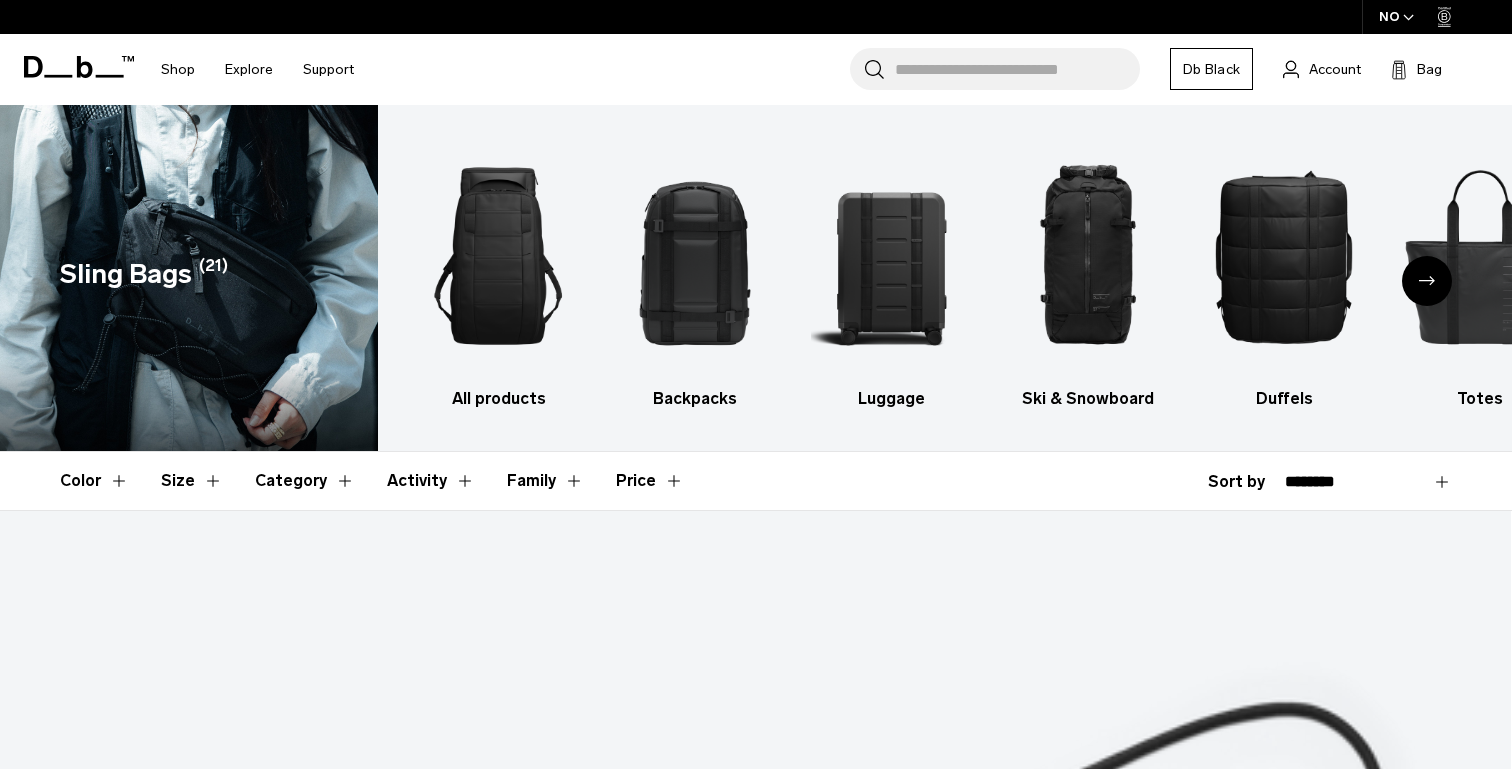 scroll, scrollTop: 0, scrollLeft: 0, axis: both 